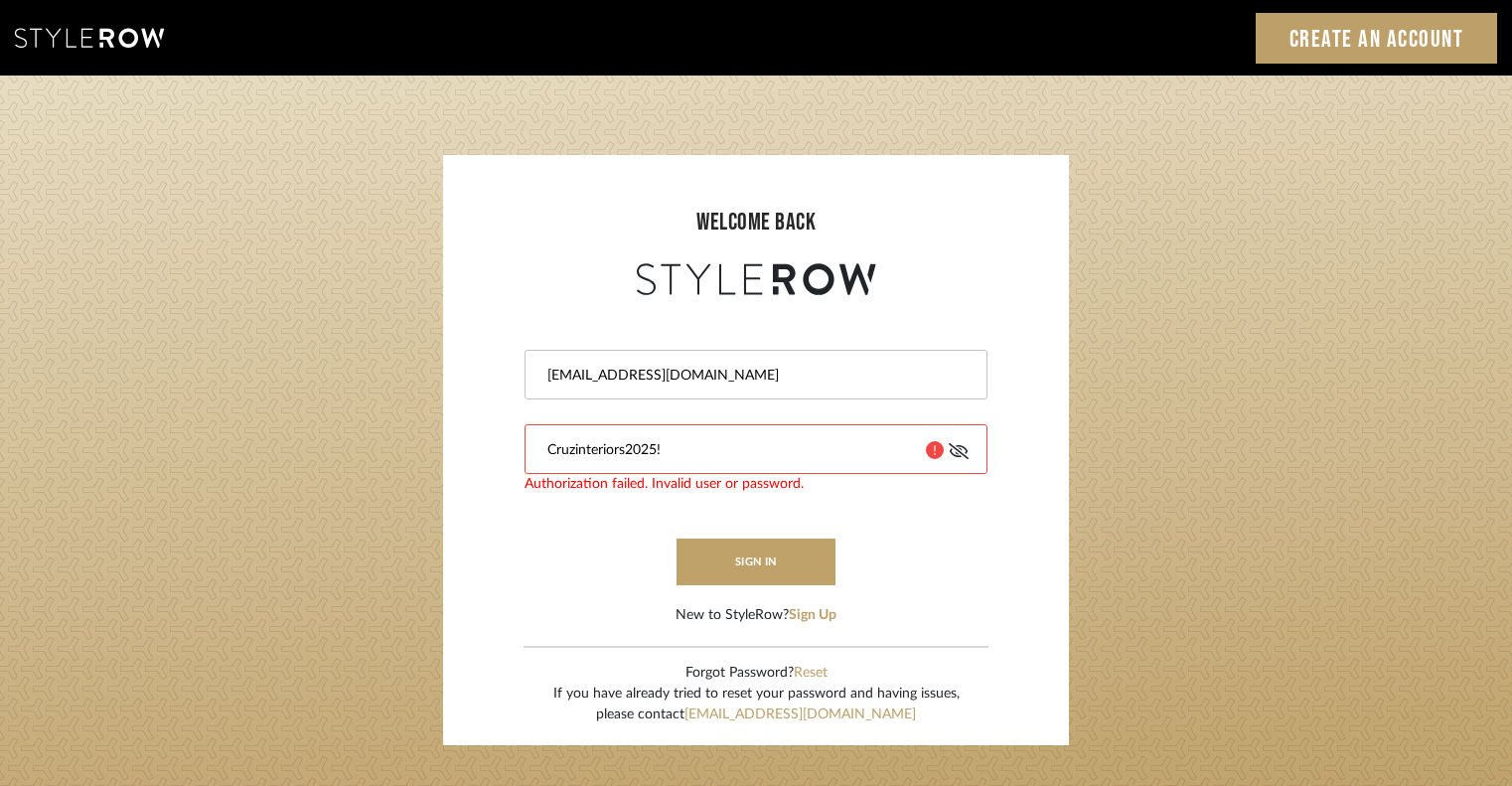 scroll, scrollTop: 0, scrollLeft: 0, axis: both 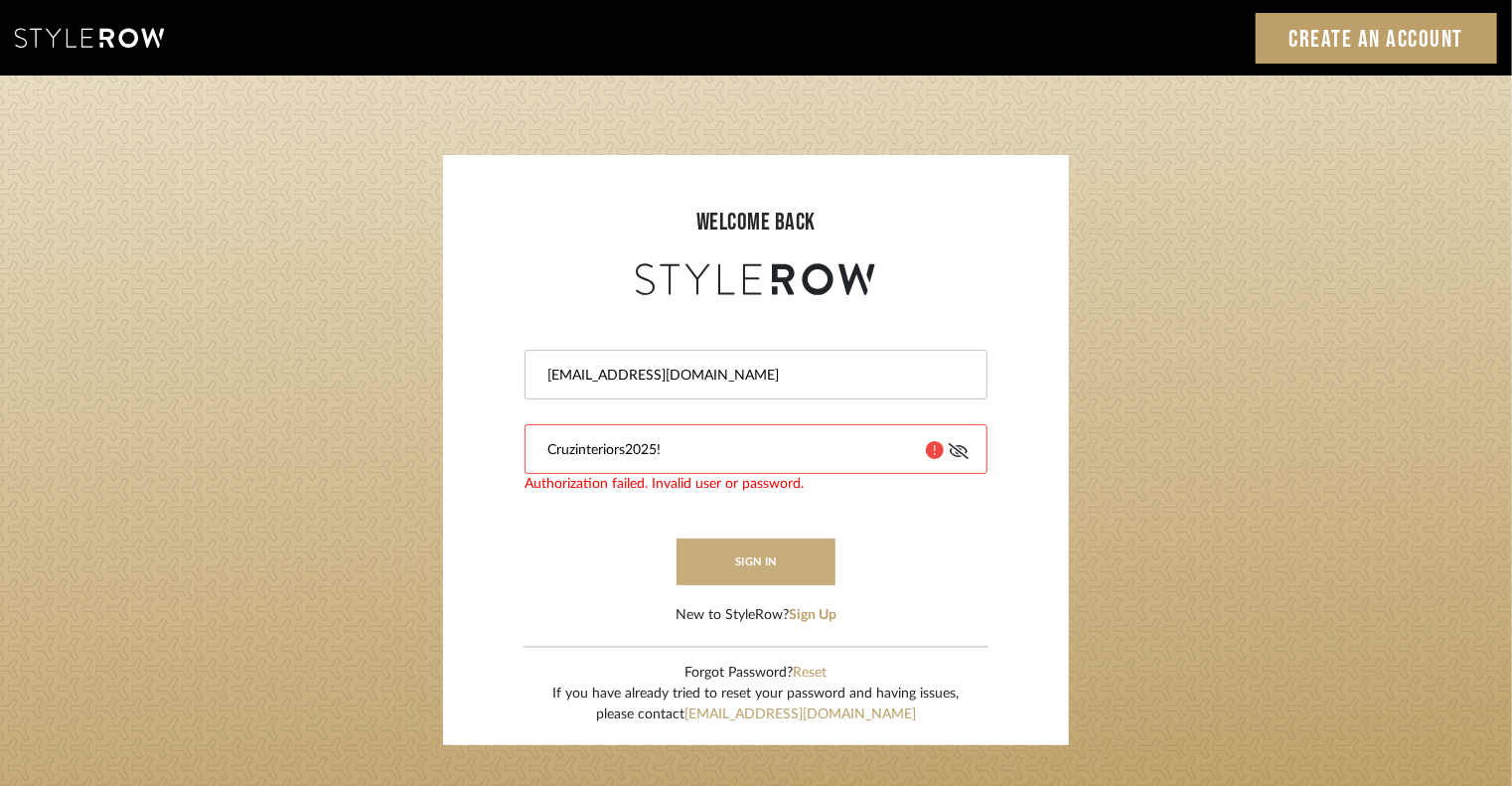 click on "sign in" at bounding box center (756, 561) 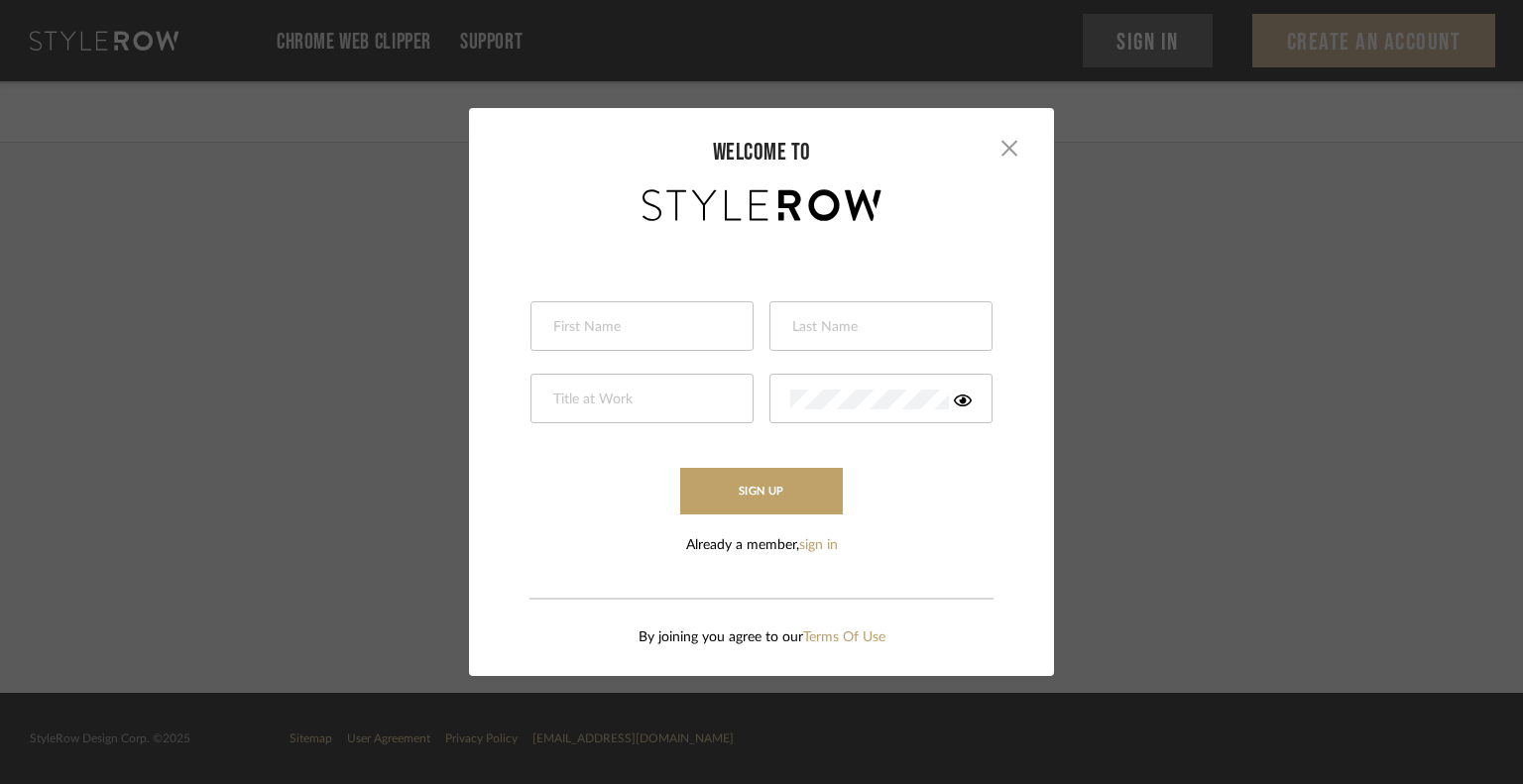 scroll, scrollTop: 0, scrollLeft: 0, axis: both 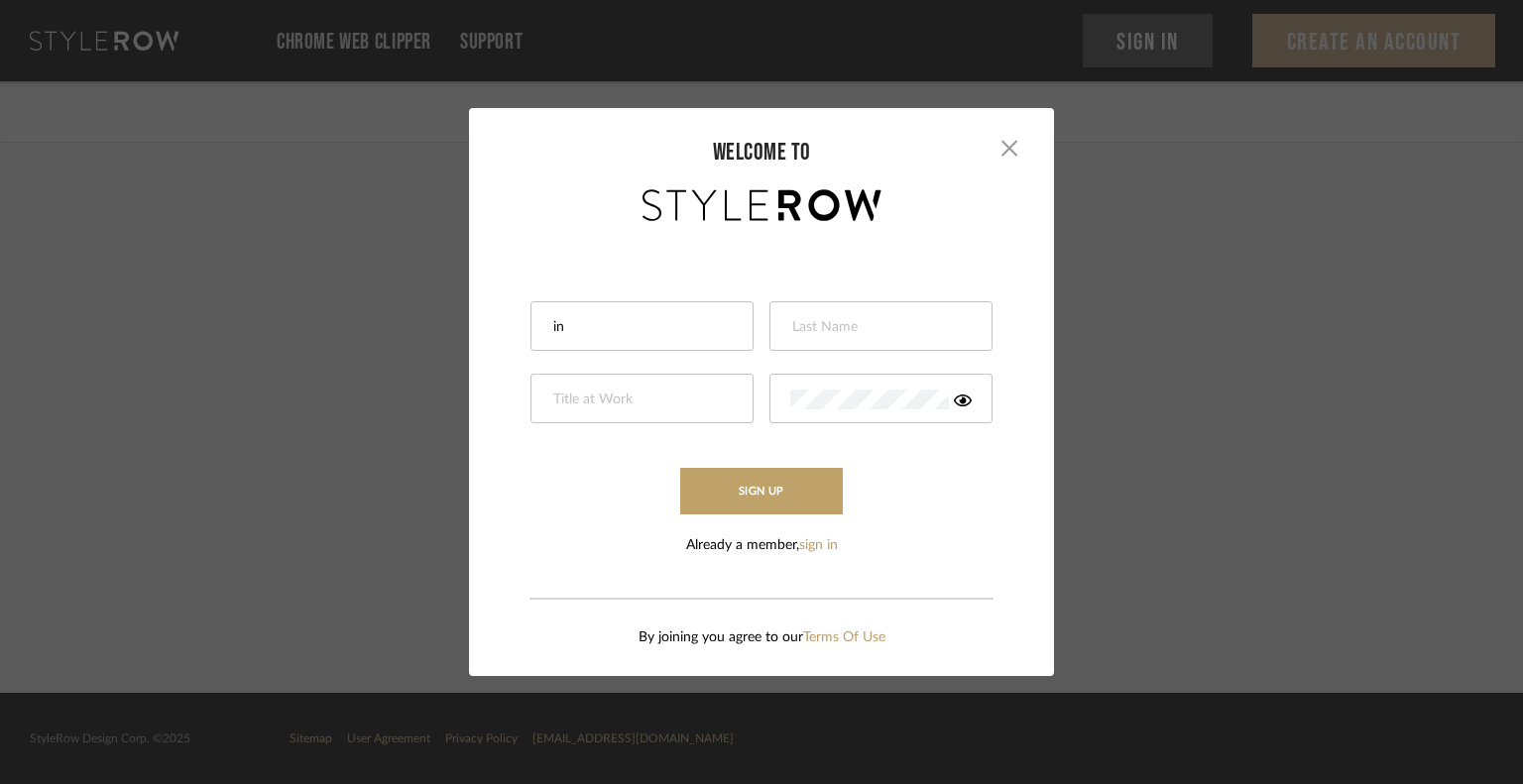 type on "i" 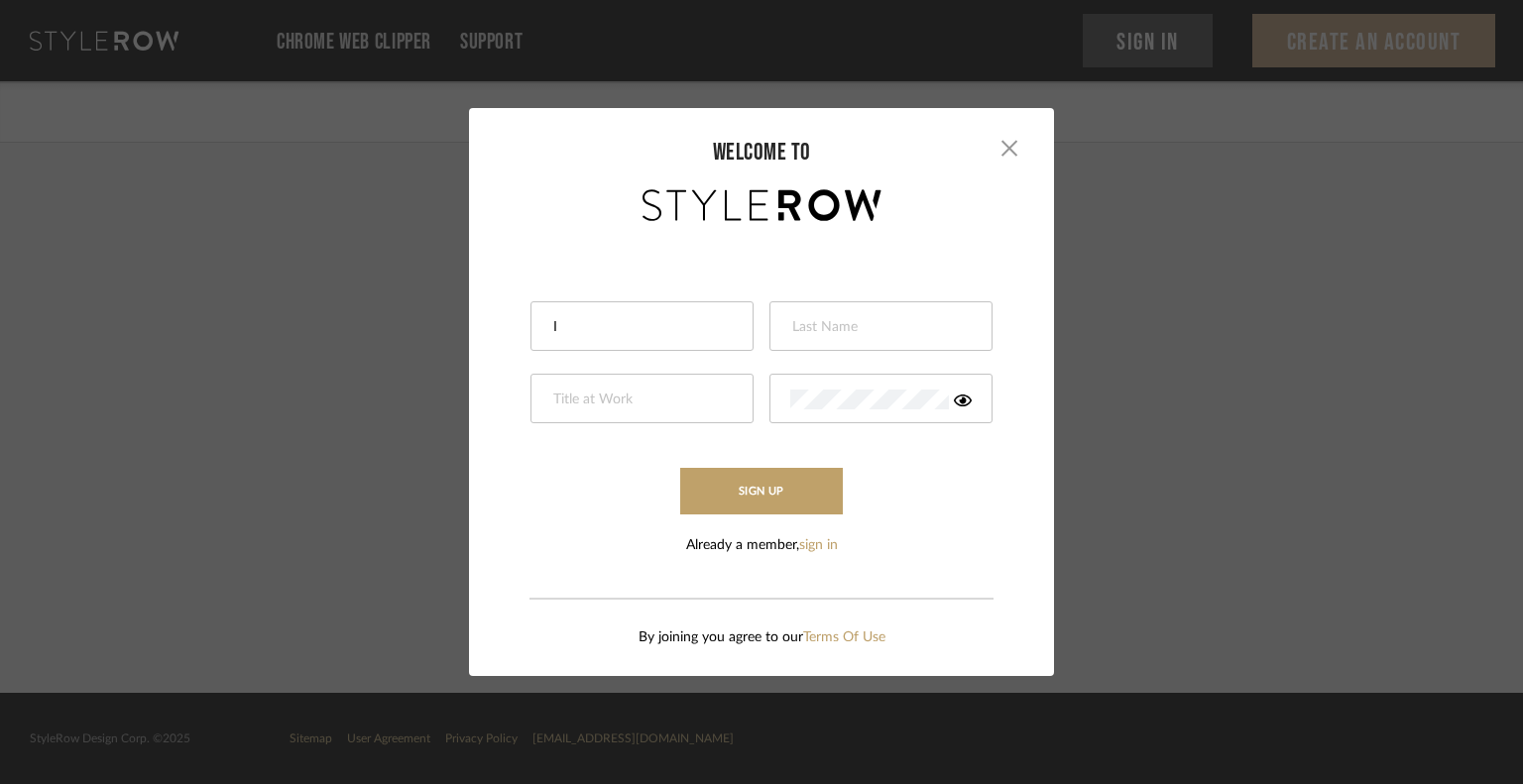 type on "I" 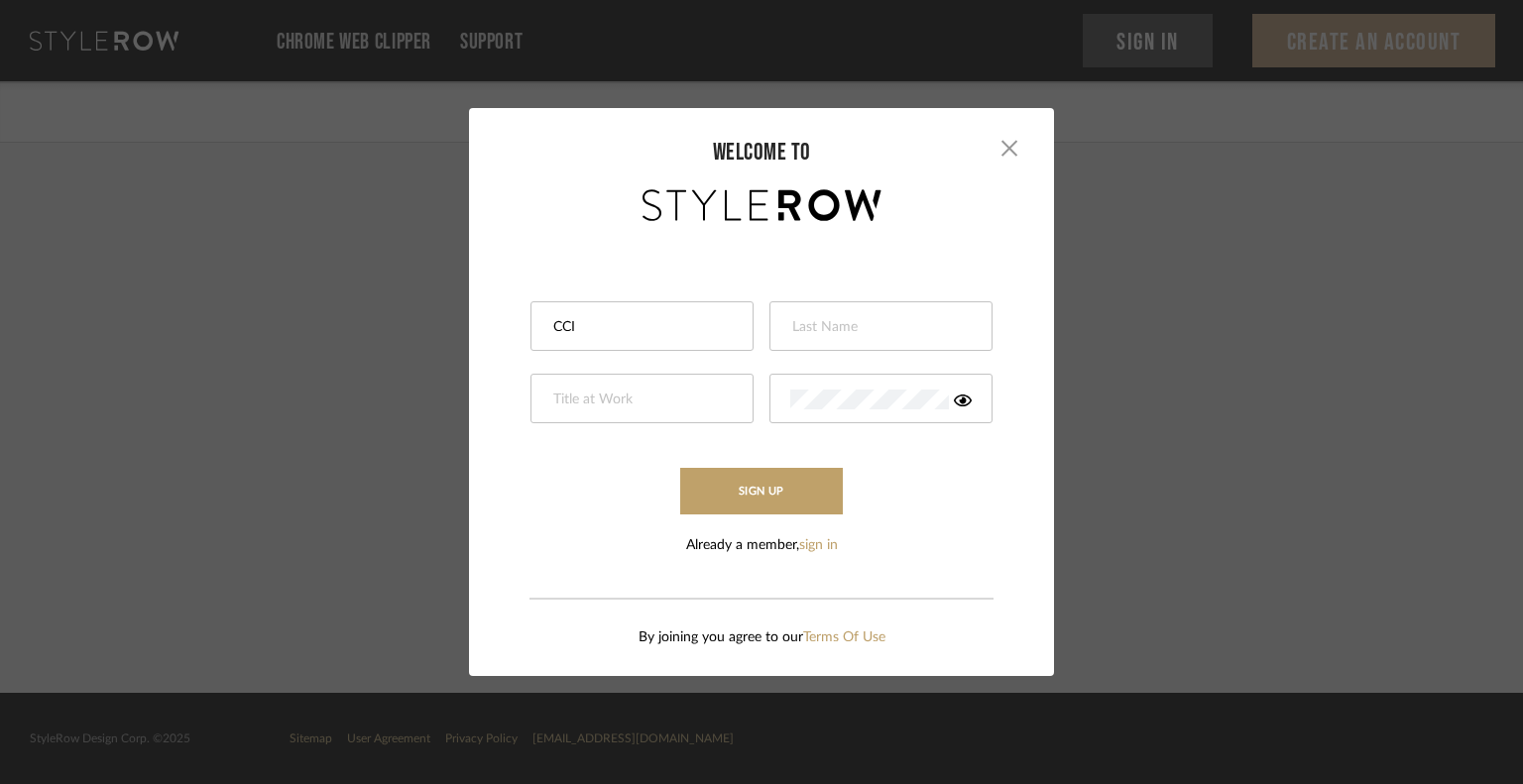 type on "CCI" 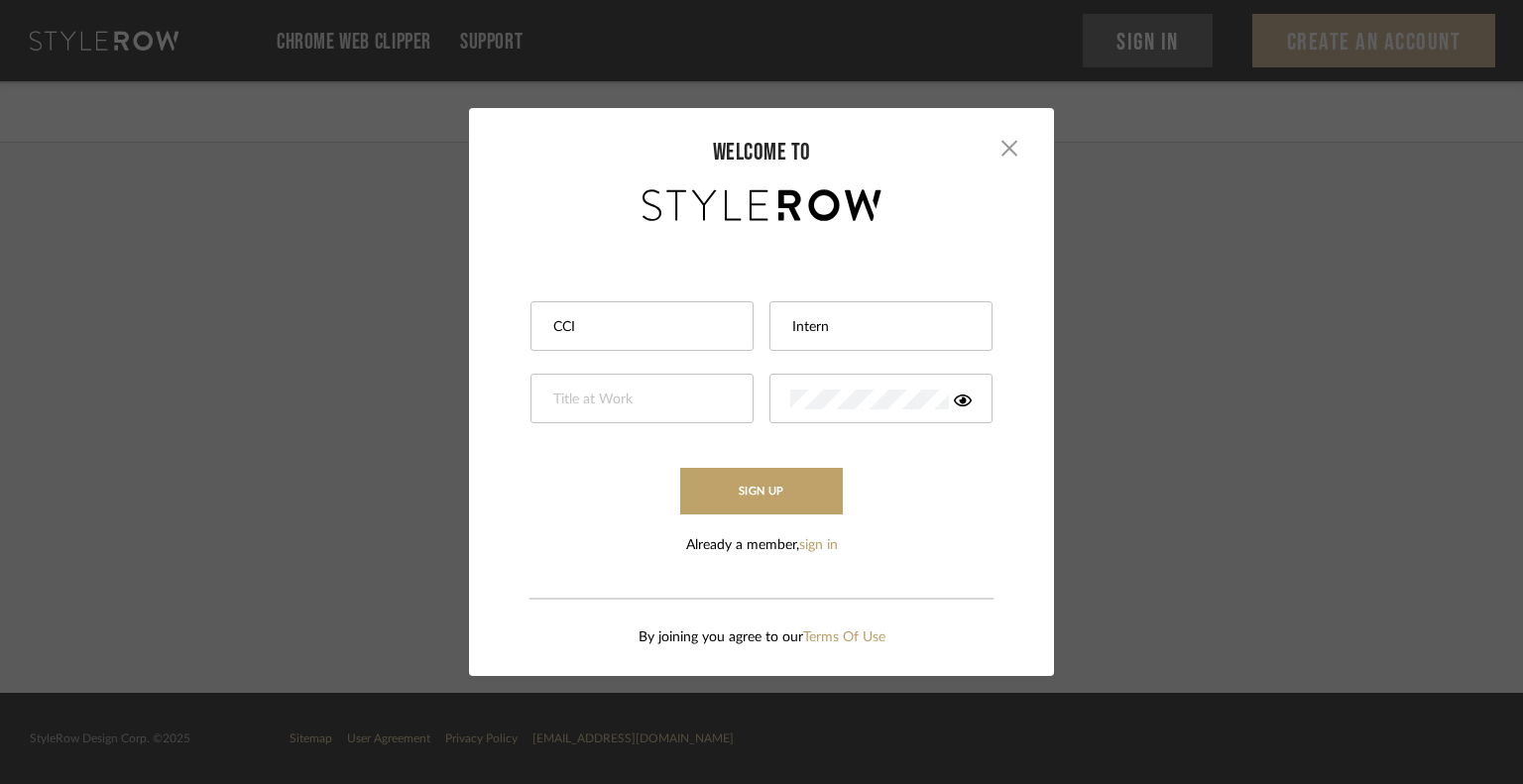 type on "Intern" 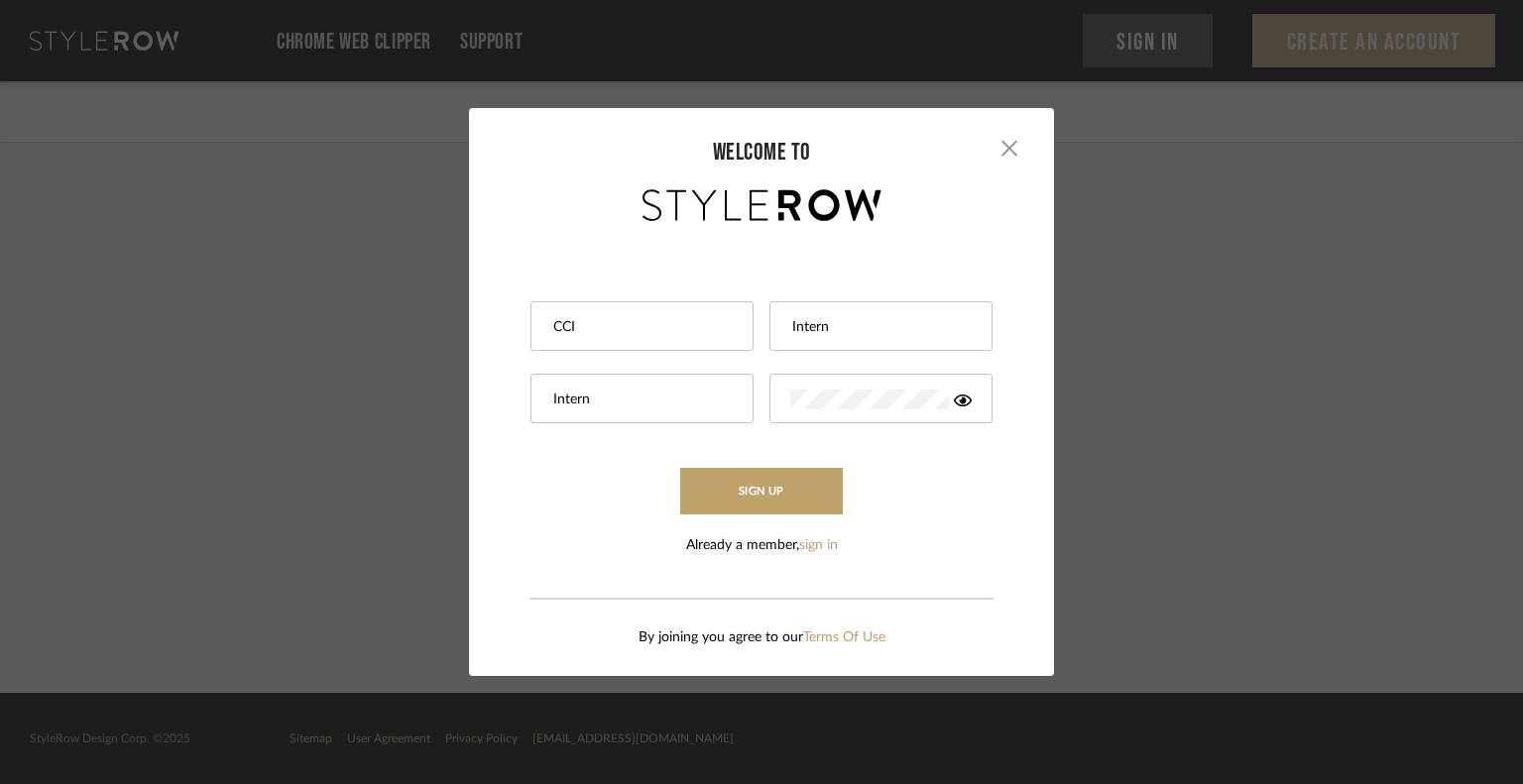 type on "Intern" 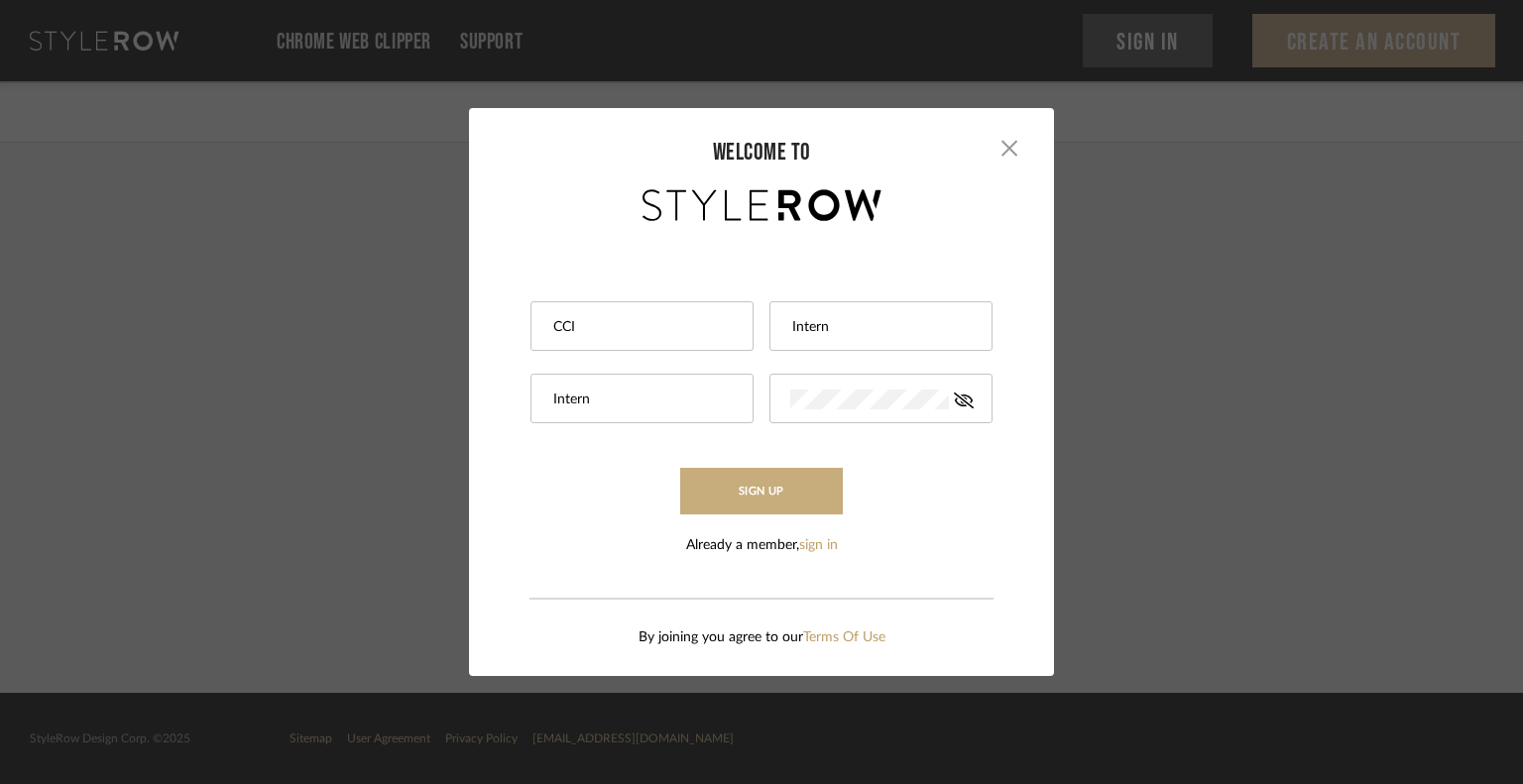 click on "Sign Up" at bounding box center [762, 491] 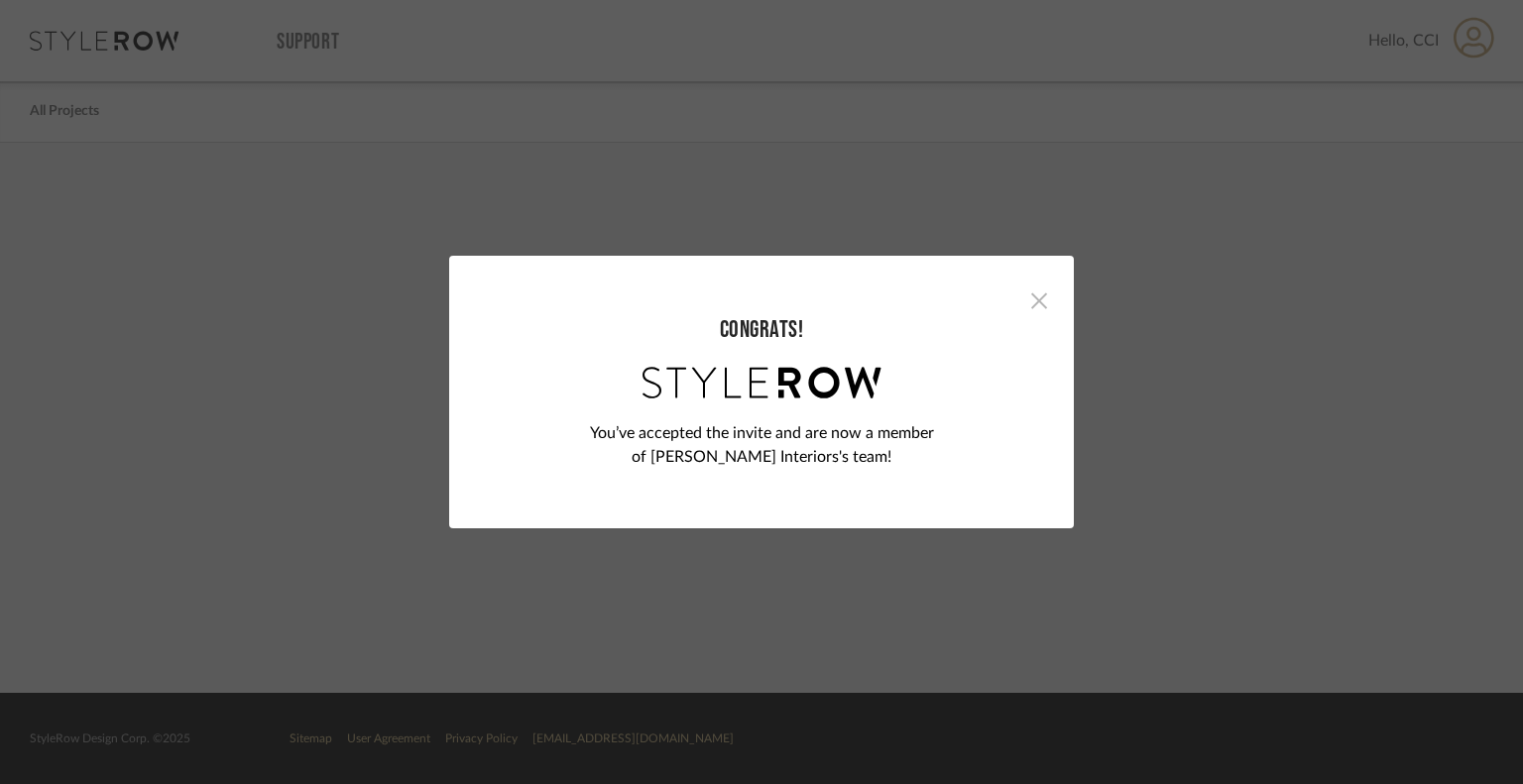 click at bounding box center [1039, 300] 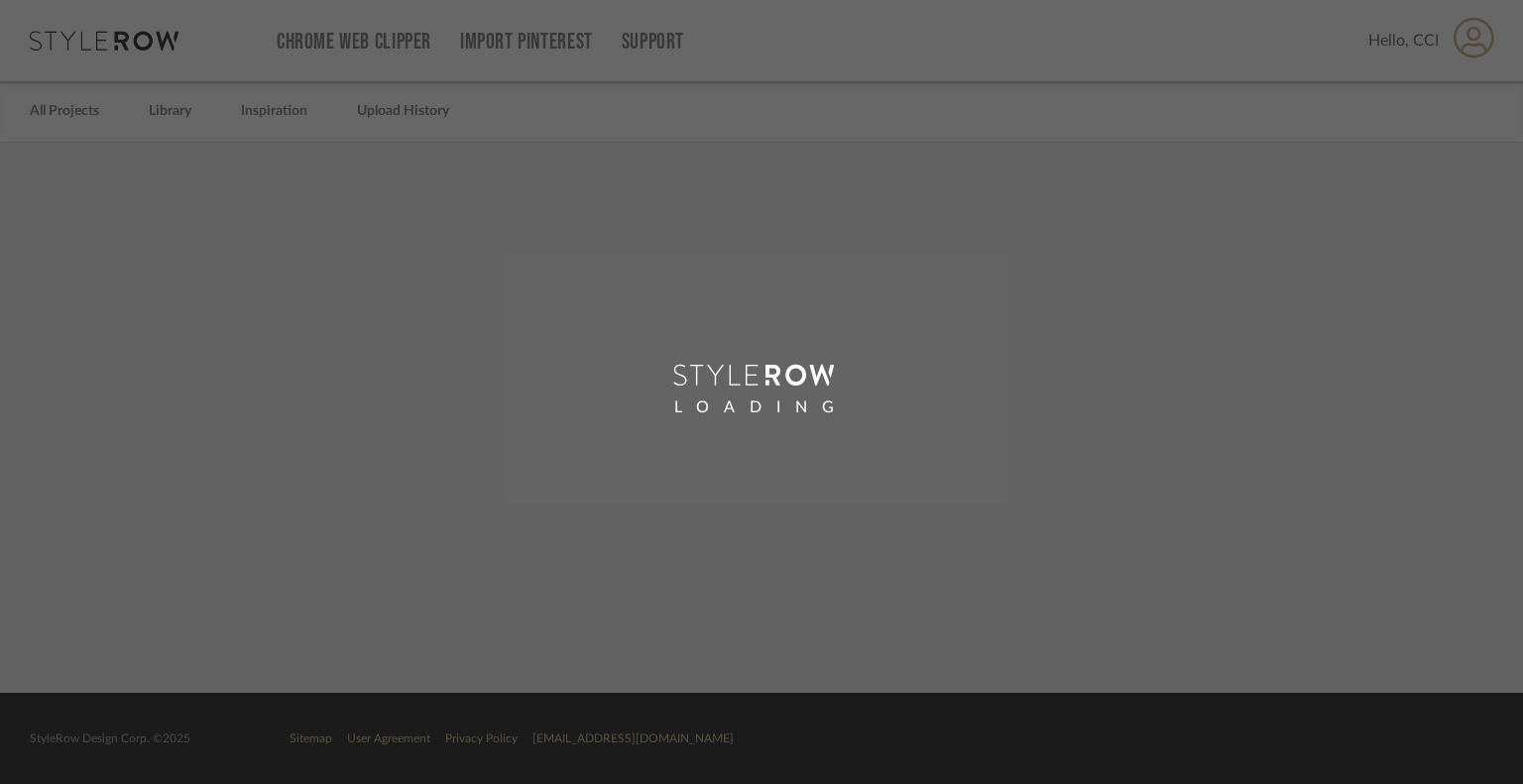 scroll, scrollTop: 0, scrollLeft: 0, axis: both 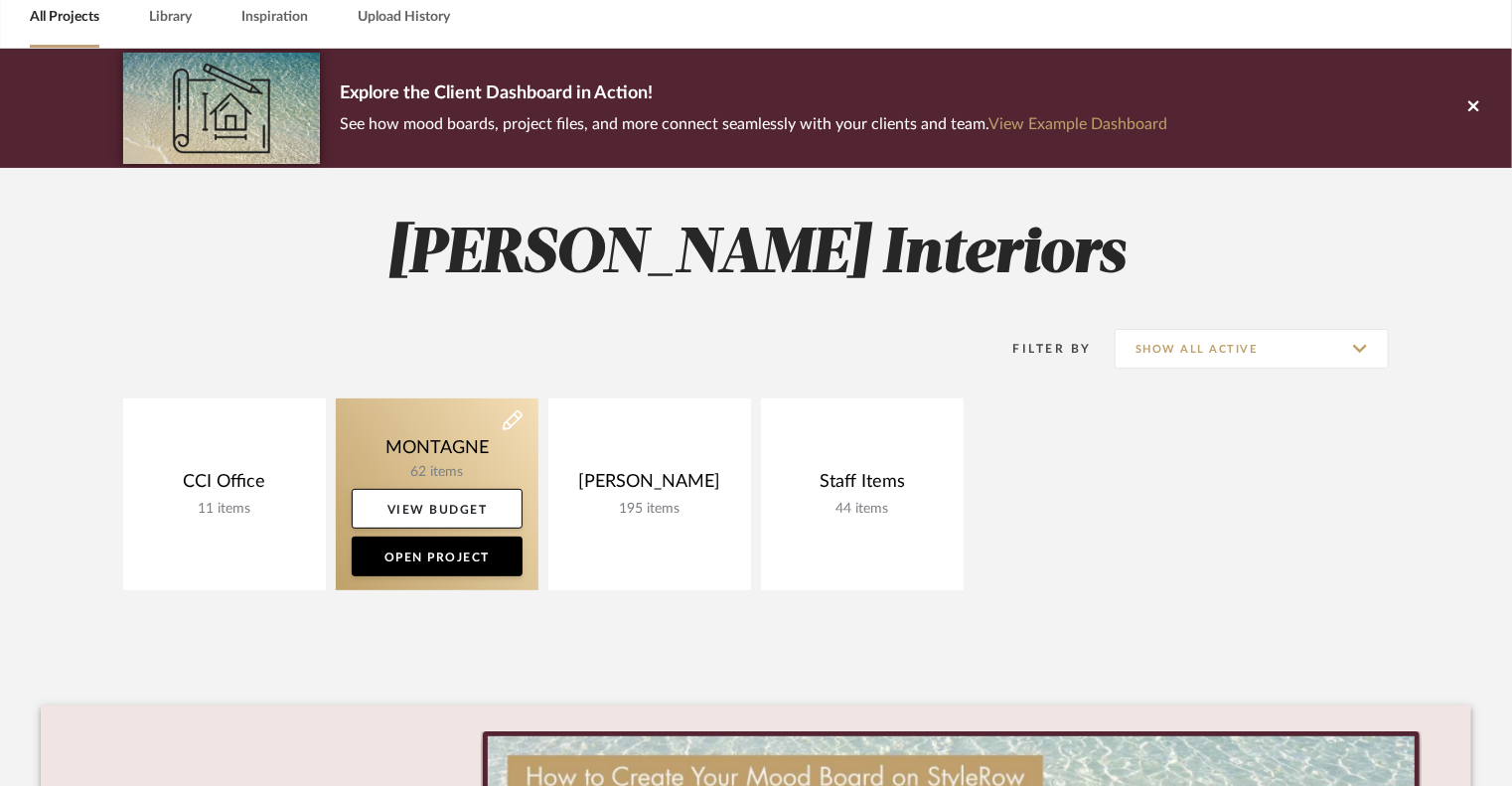 click 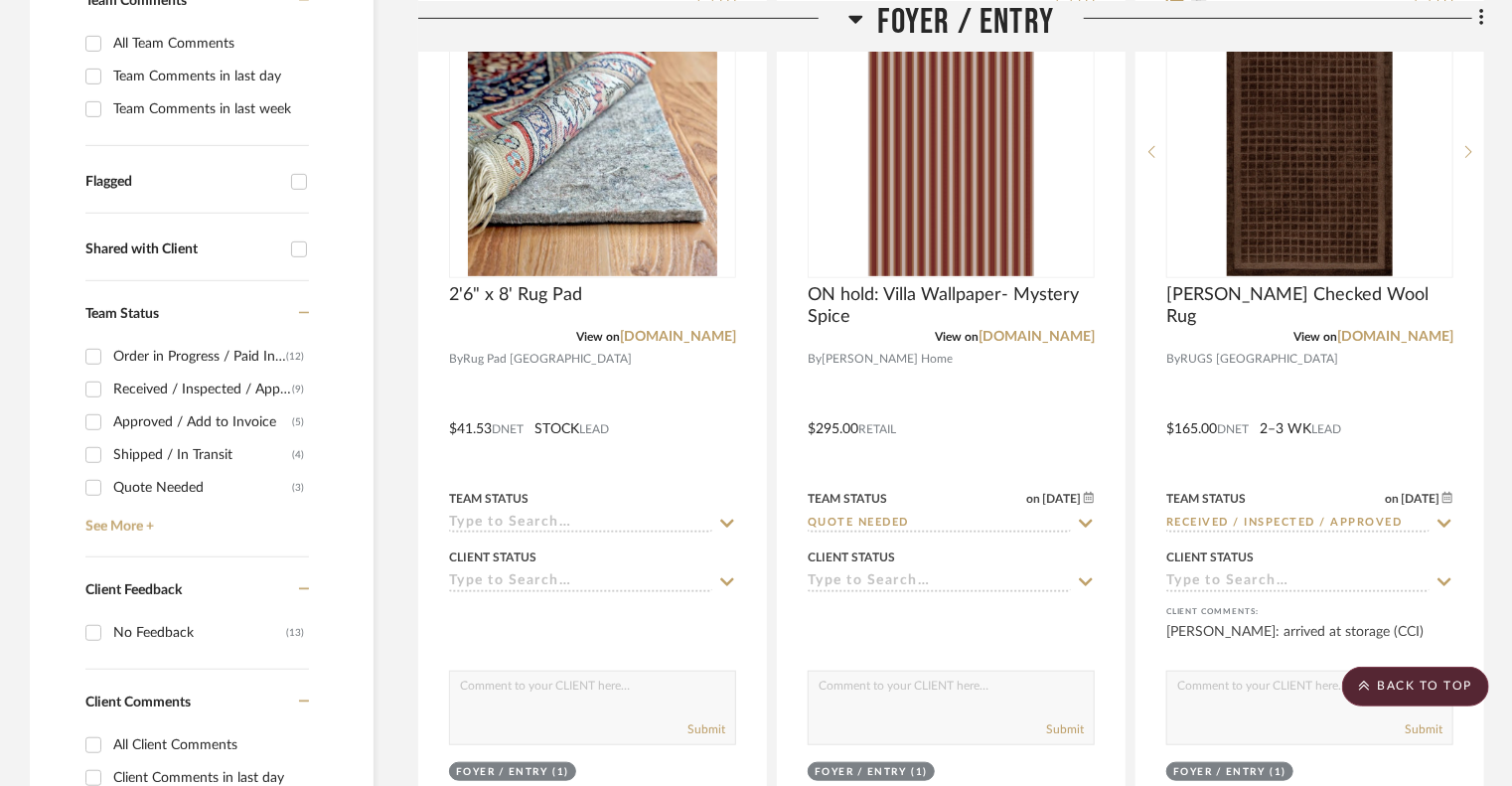scroll, scrollTop: 501, scrollLeft: 0, axis: vertical 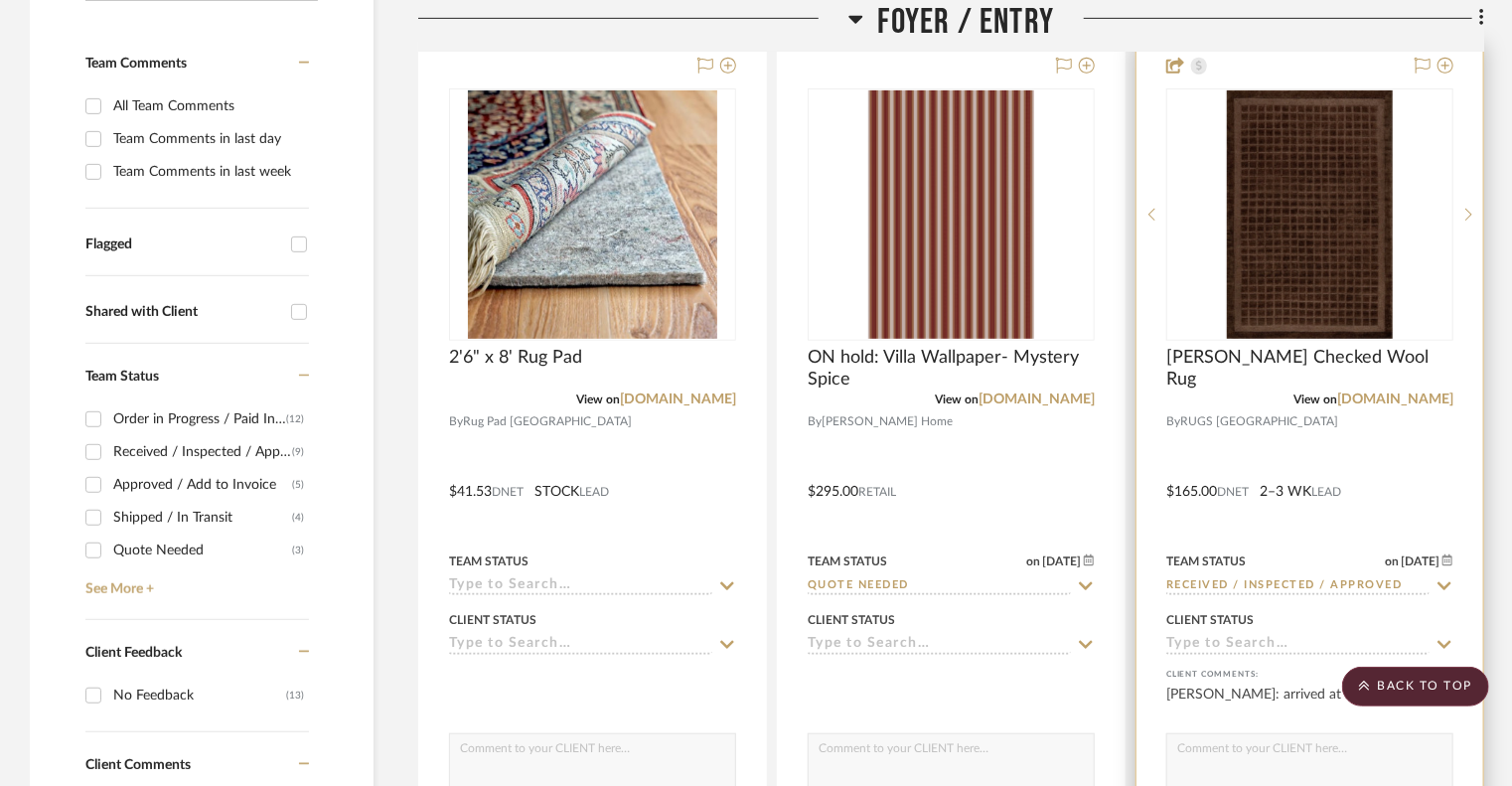 click at bounding box center [1309, 215] 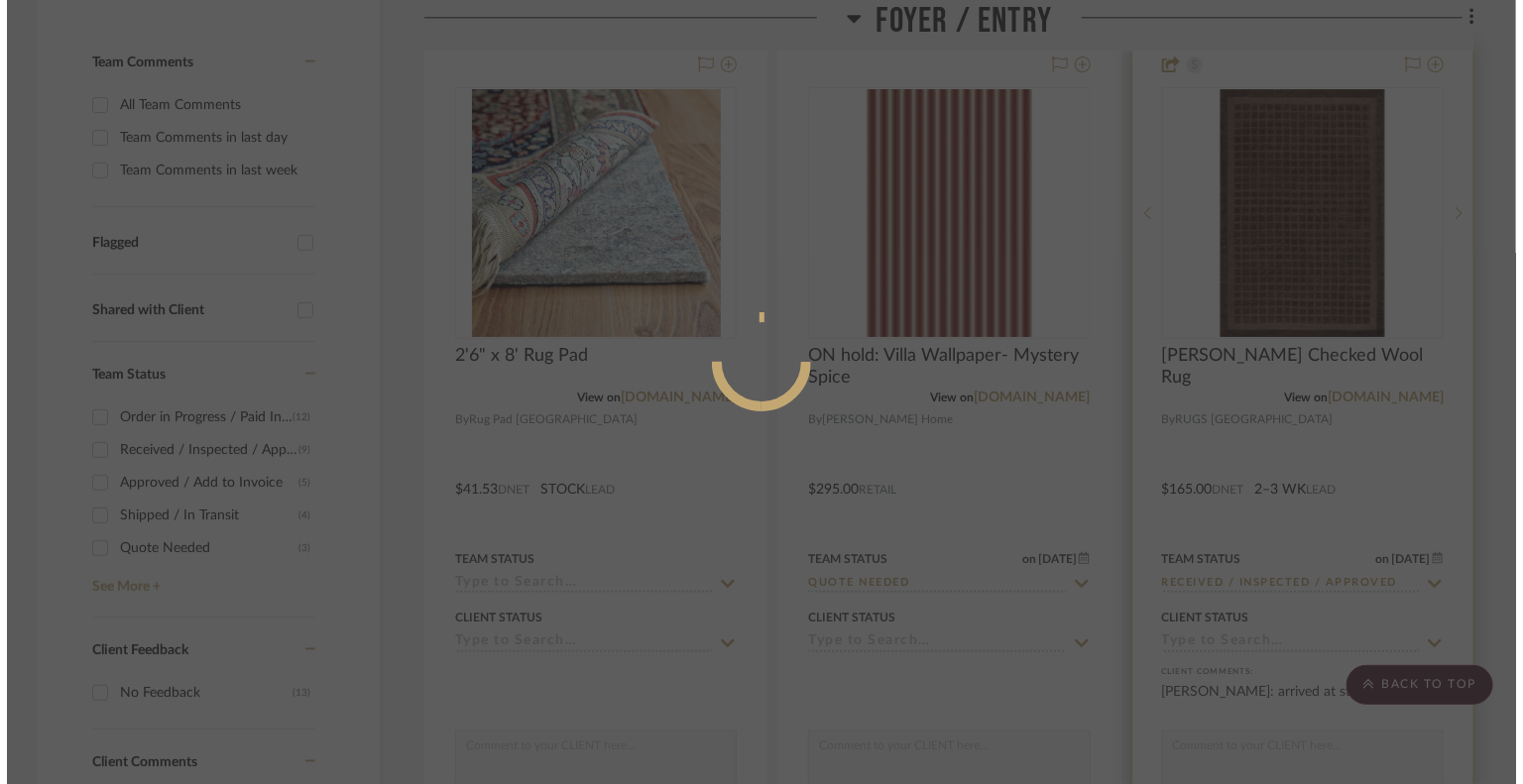 scroll, scrollTop: 0, scrollLeft: 0, axis: both 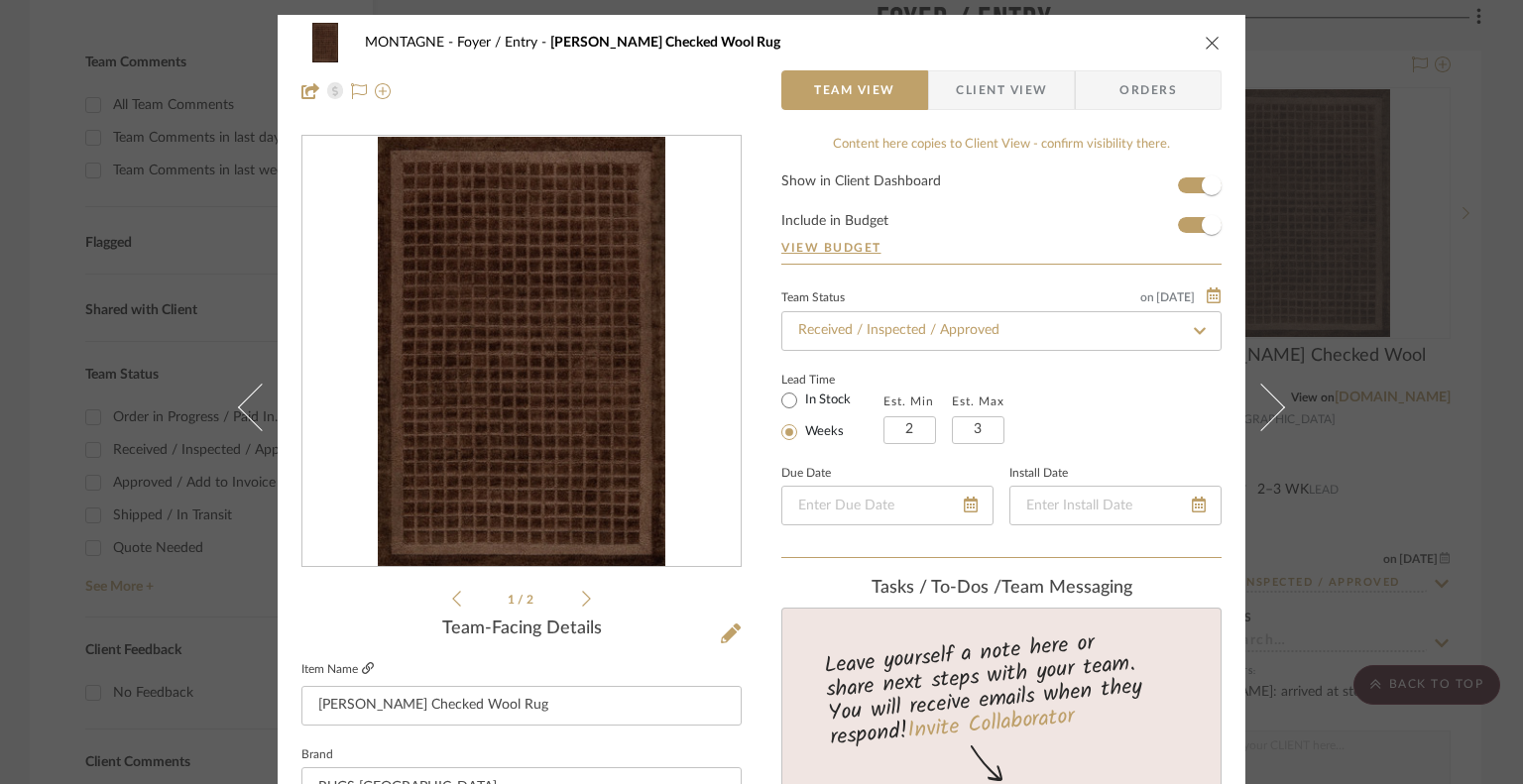 click 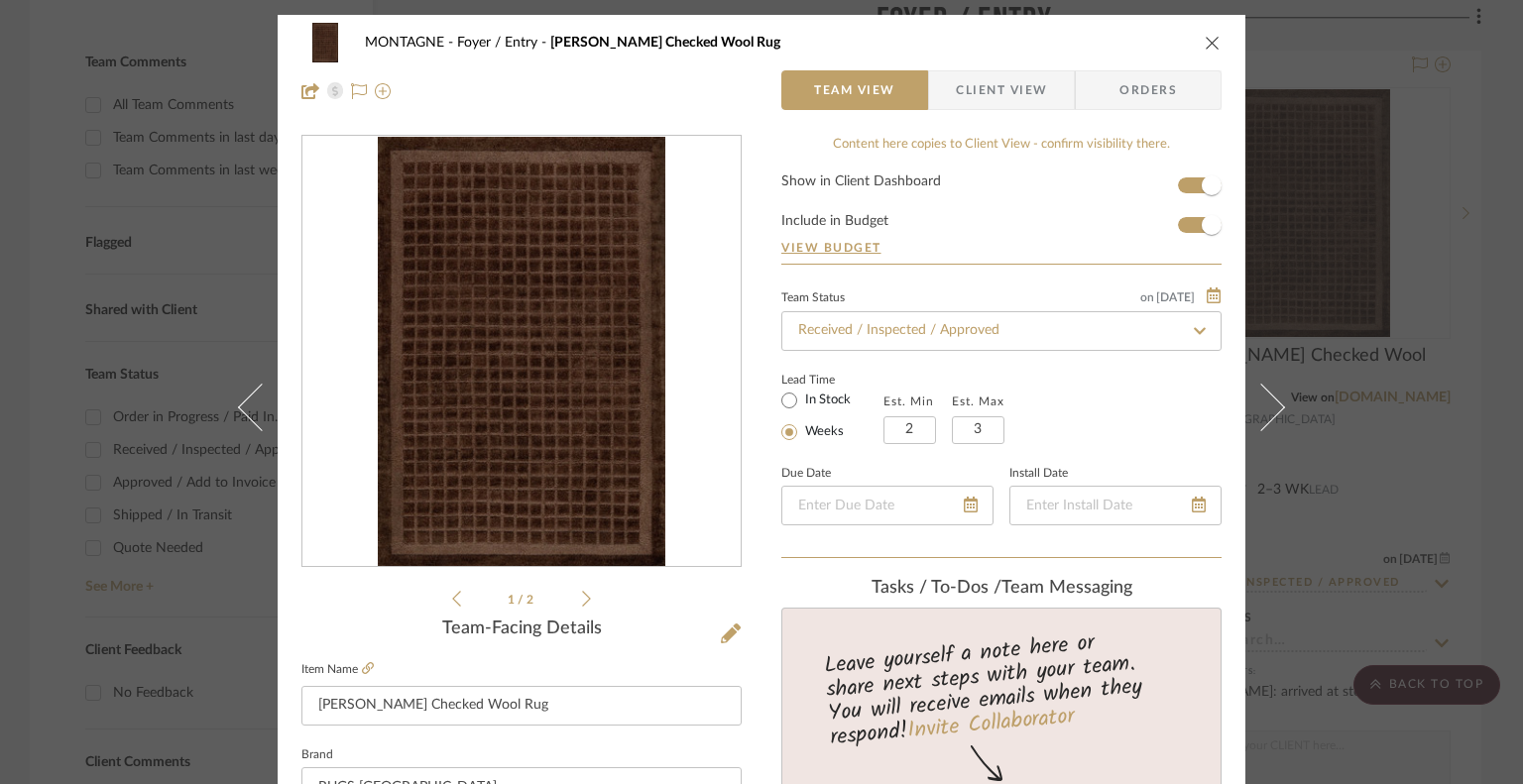 click at bounding box center [1213, 43] 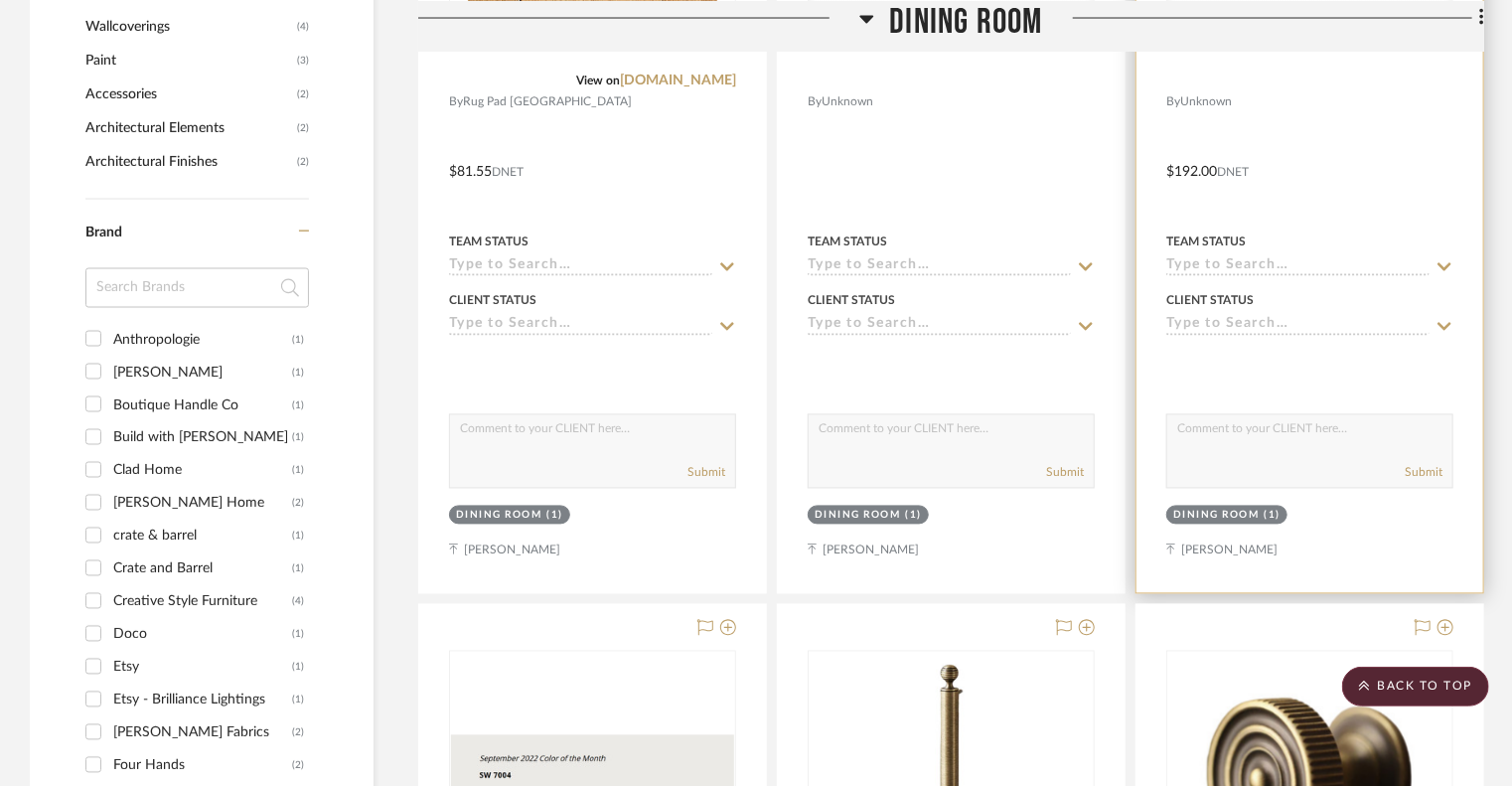 scroll, scrollTop: 1395, scrollLeft: 0, axis: vertical 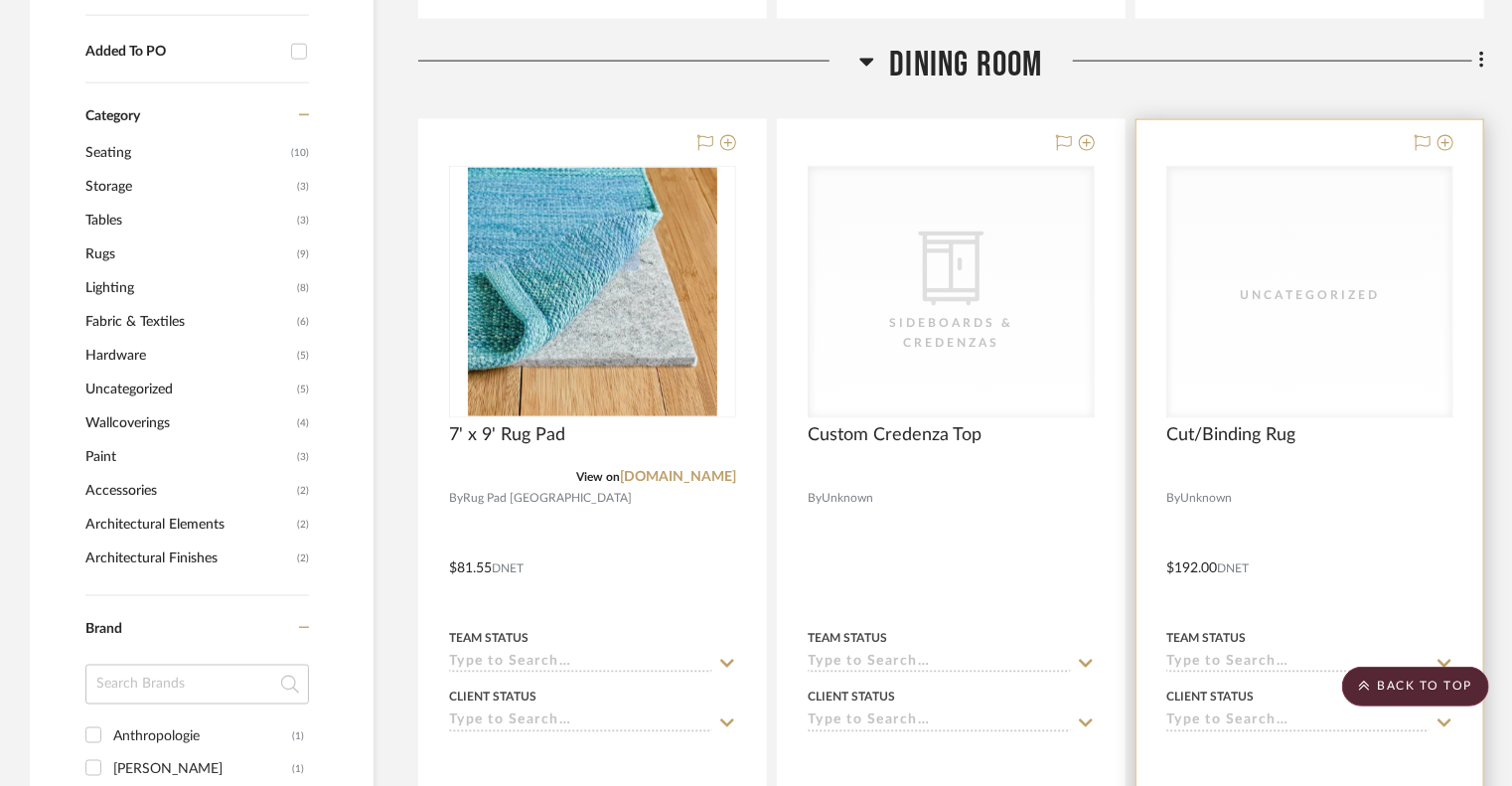click on "Uncategorized" at bounding box center [1309, 292] 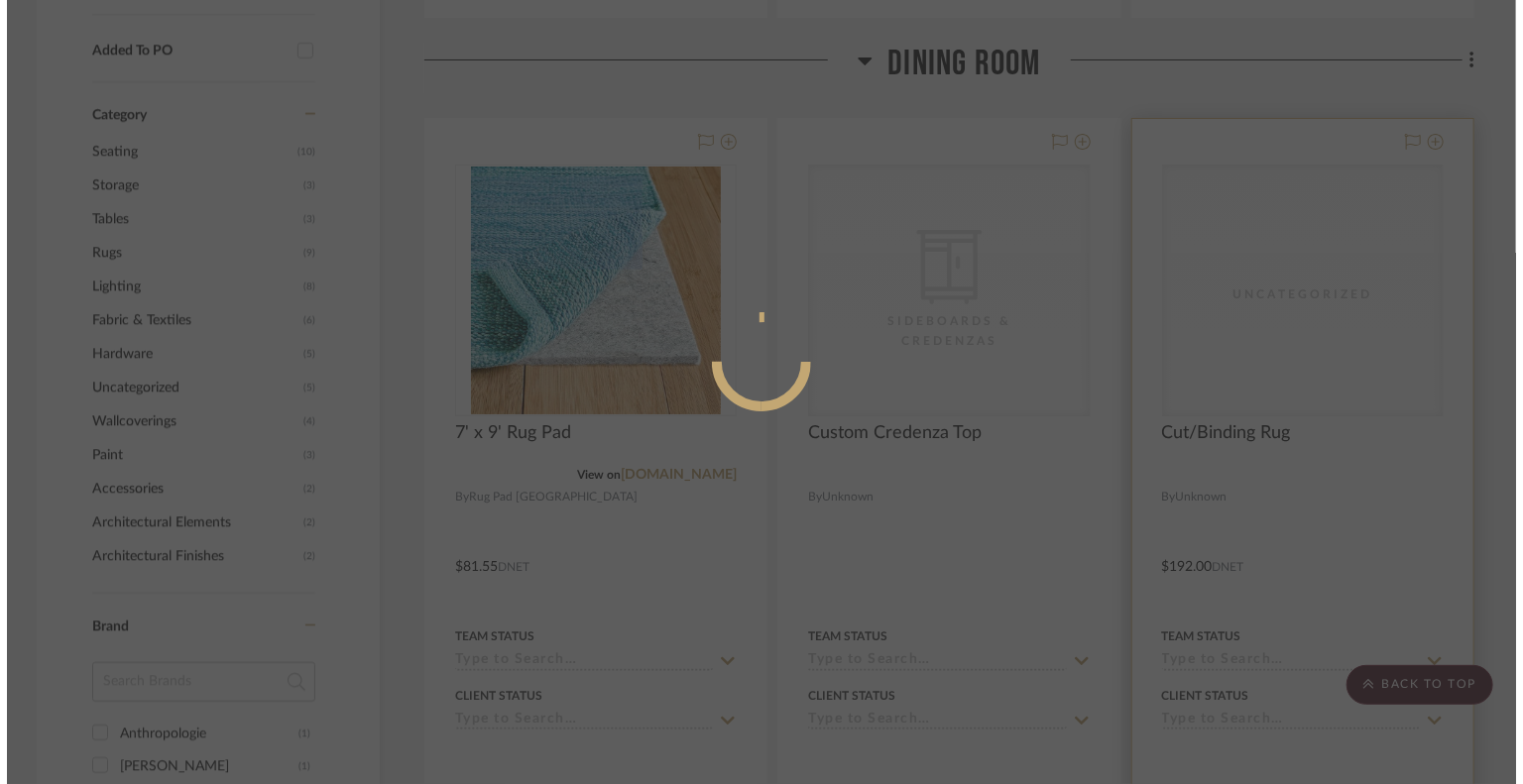 scroll, scrollTop: 0, scrollLeft: 0, axis: both 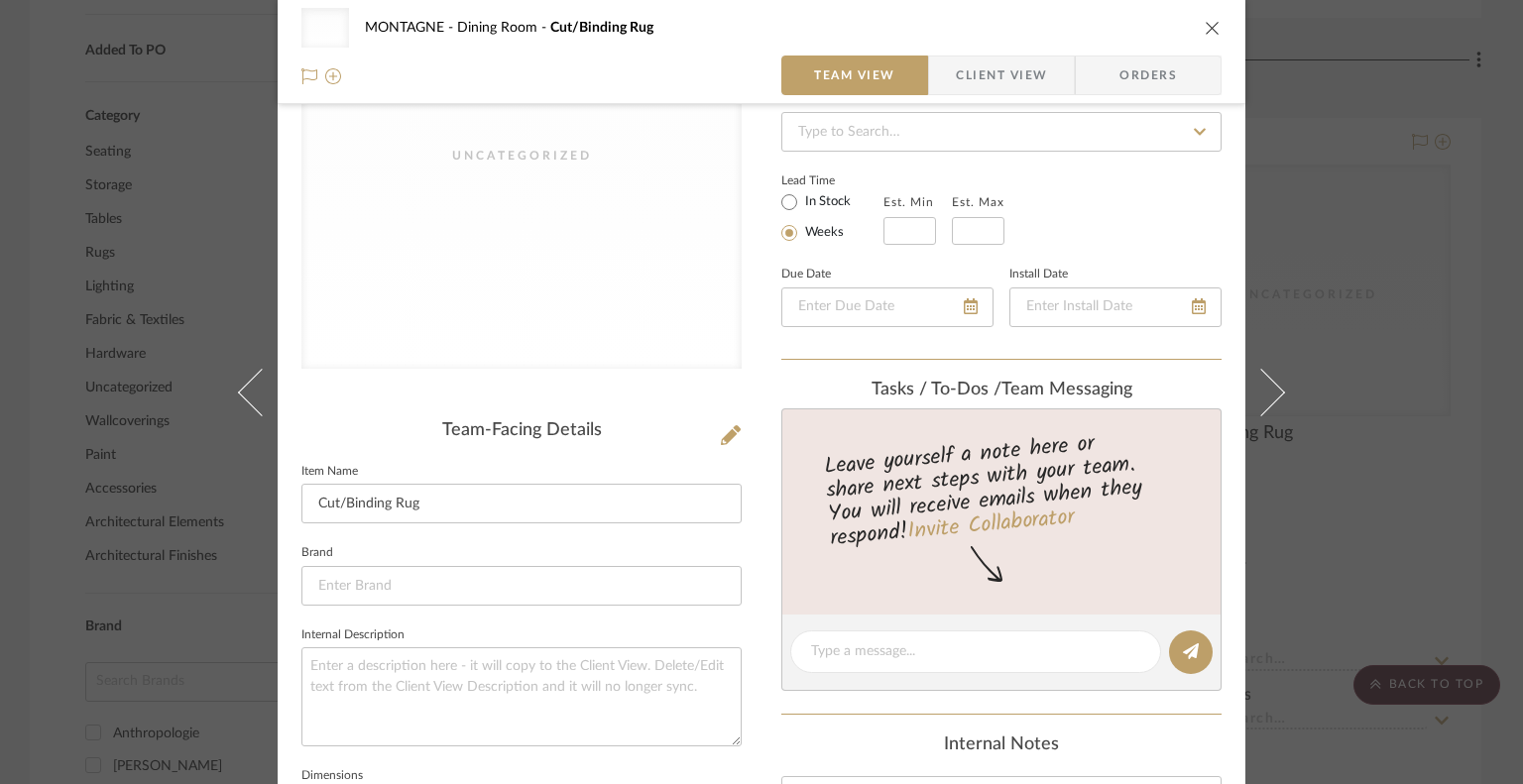 click on "Uncategorized MONTAGNE Dining Room Cut/Binding Rug" at bounding box center (762, 28) 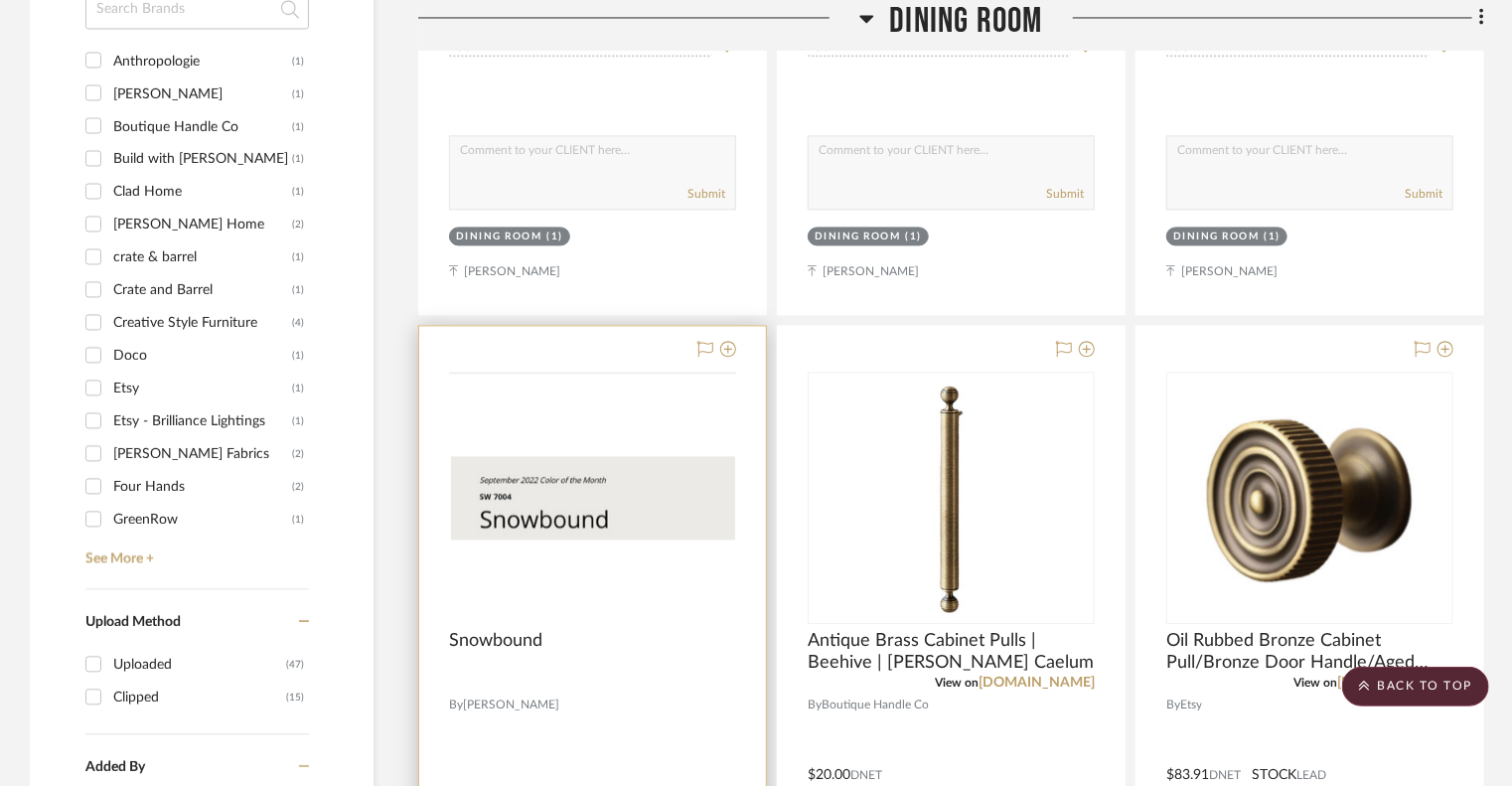scroll, scrollTop: 2190, scrollLeft: 0, axis: vertical 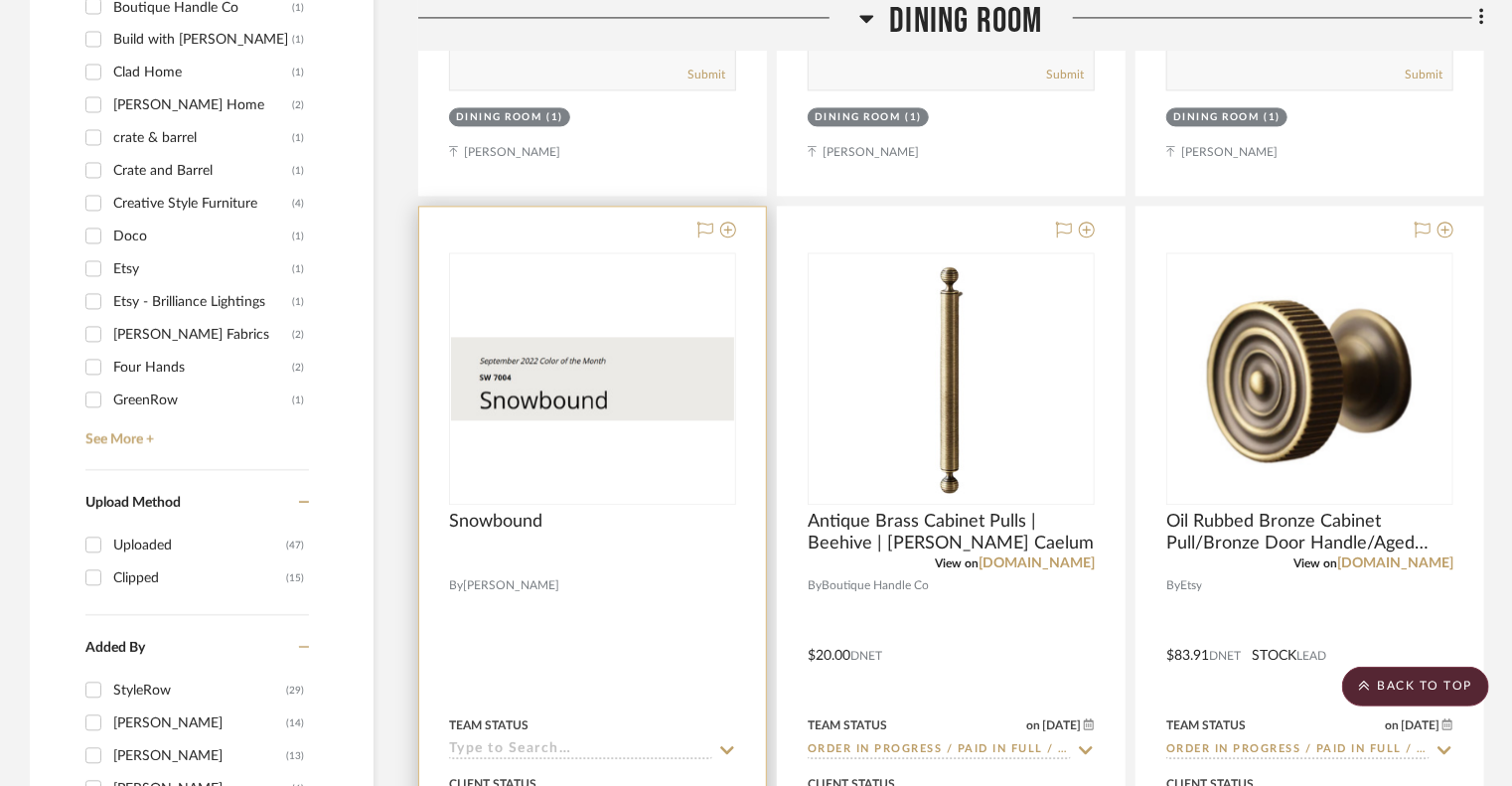 click at bounding box center (592, 641) 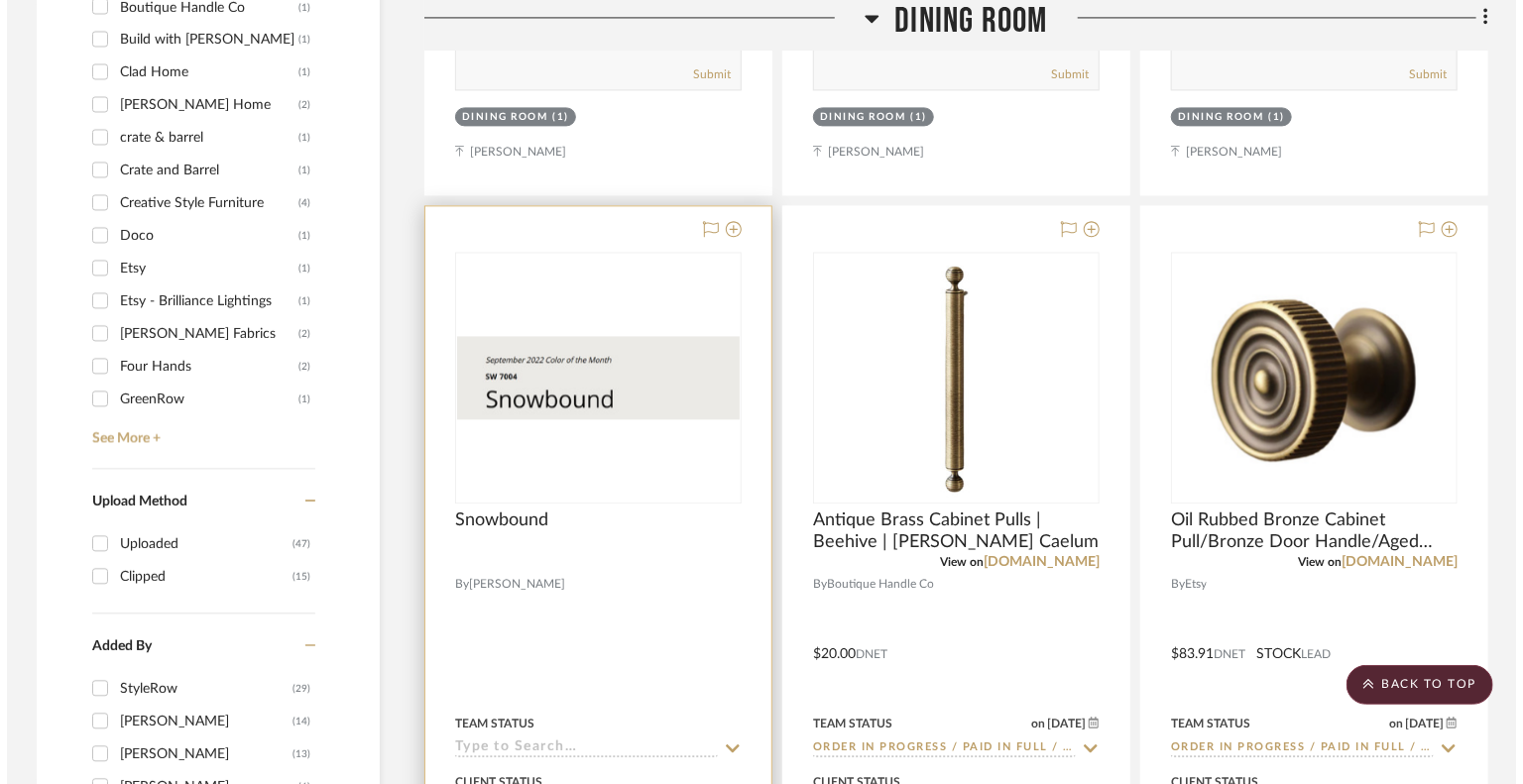 scroll, scrollTop: 0, scrollLeft: 0, axis: both 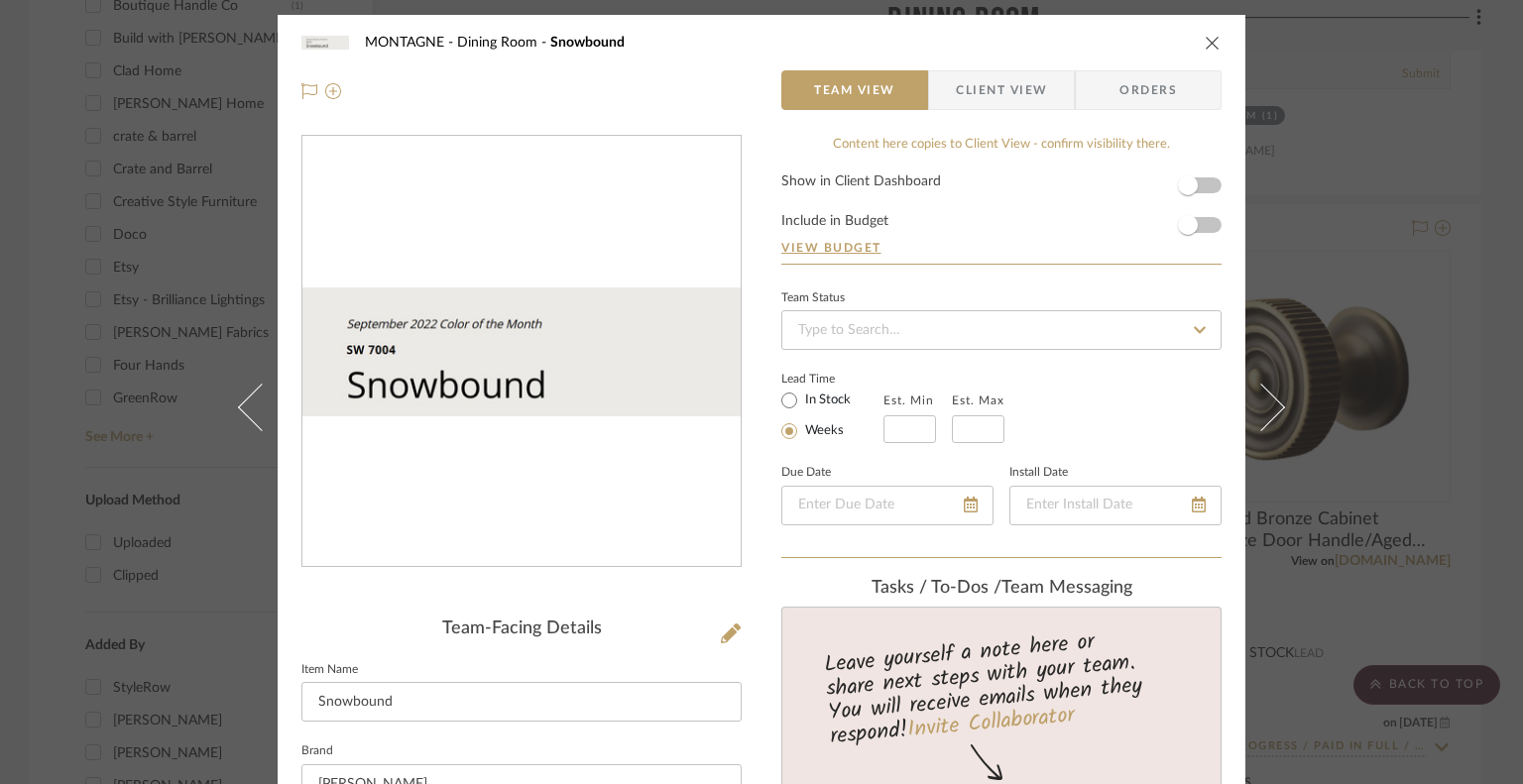 click at bounding box center [1213, 43] 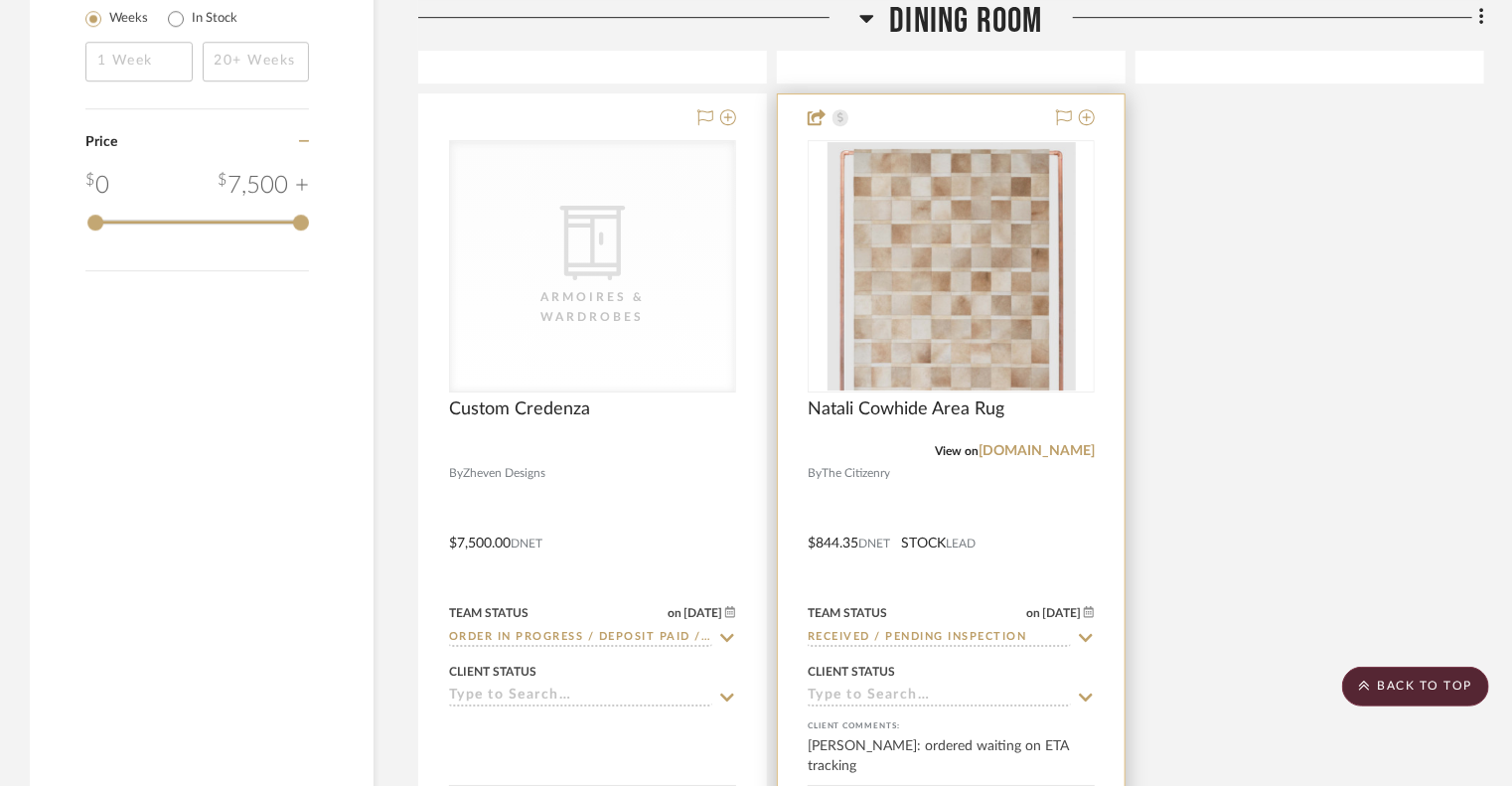 scroll, scrollTop: 3184, scrollLeft: 0, axis: vertical 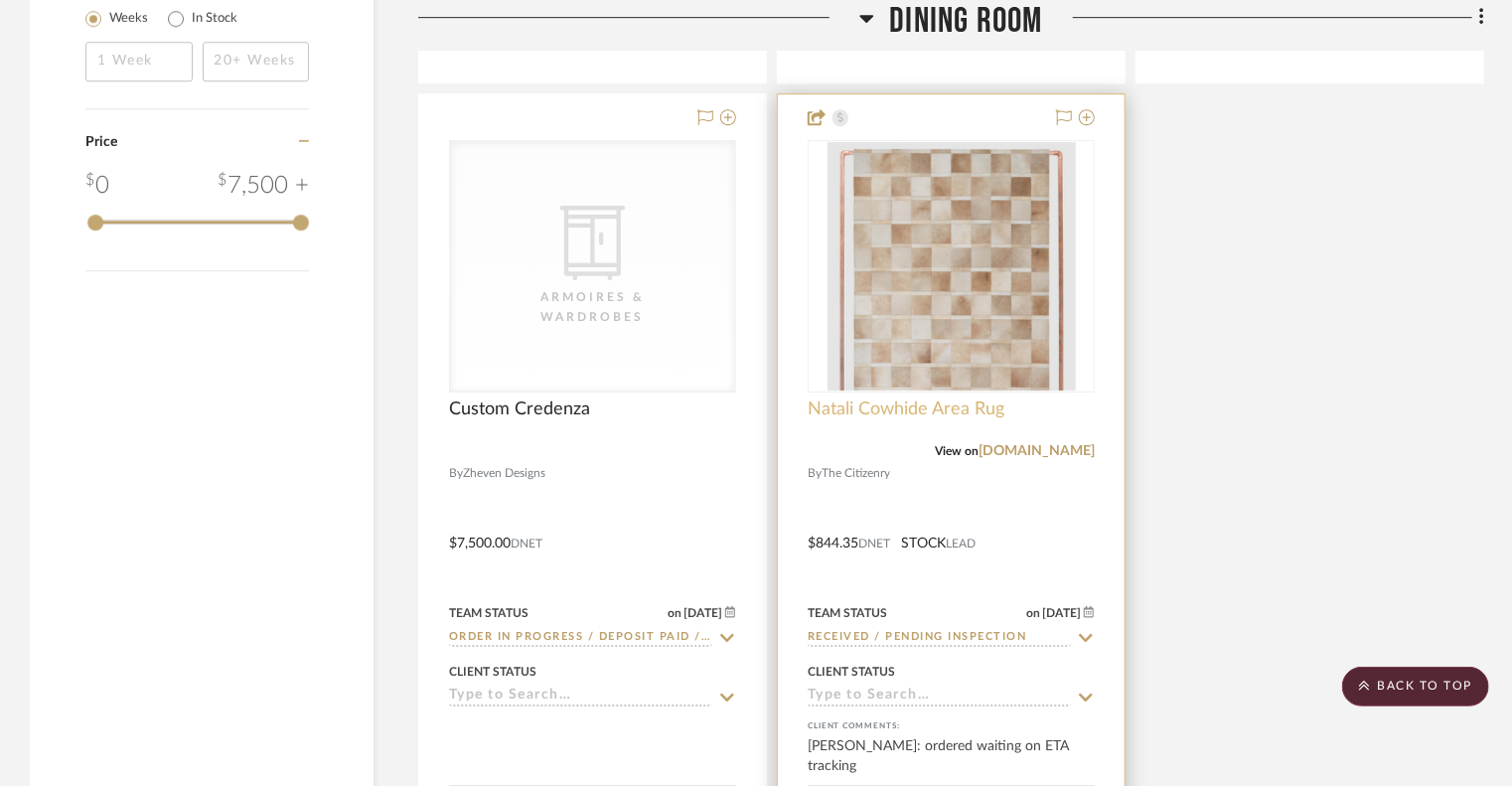 click on "Natali Cowhide Area Rug" at bounding box center (906, 409) 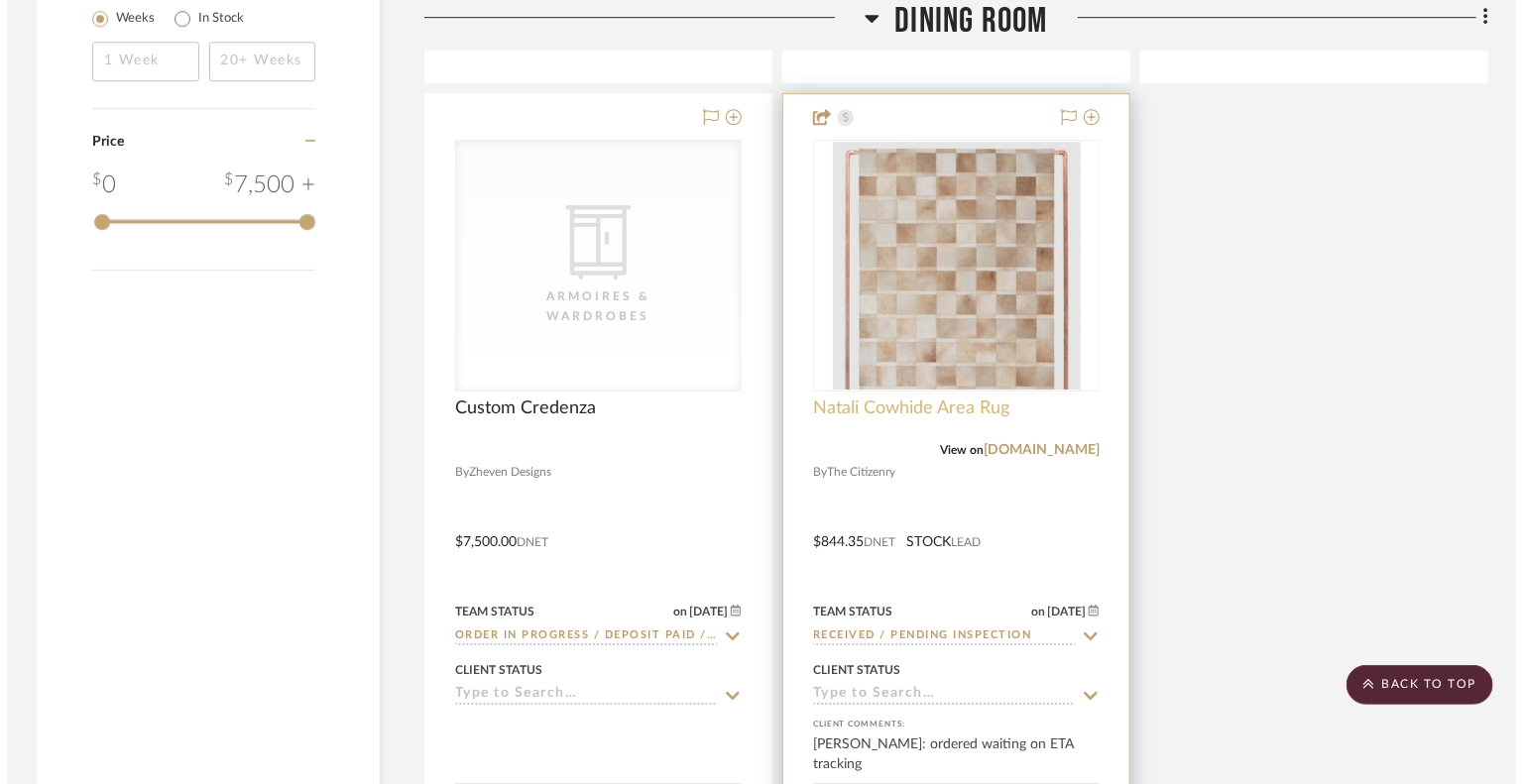 scroll, scrollTop: 0, scrollLeft: 0, axis: both 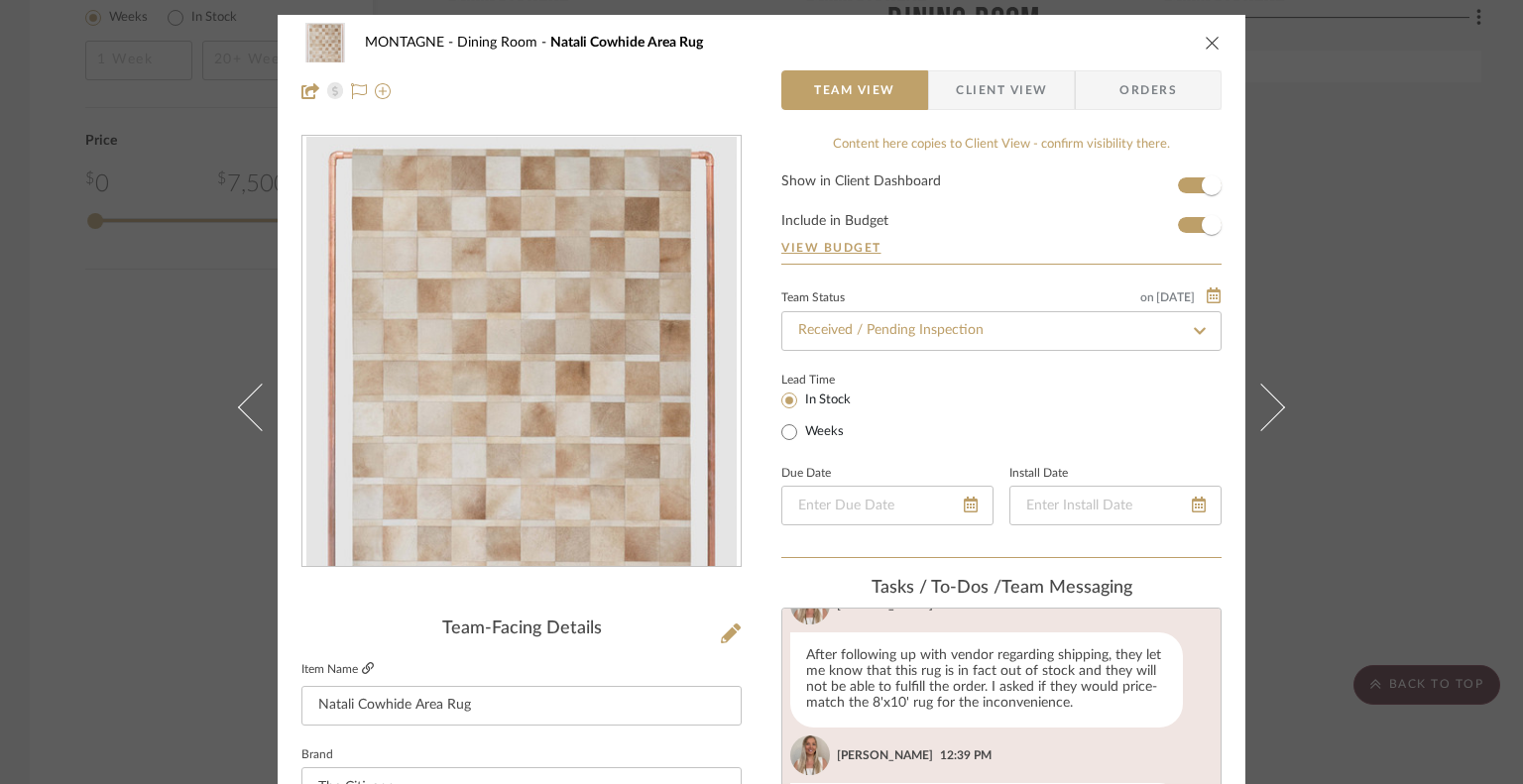 click 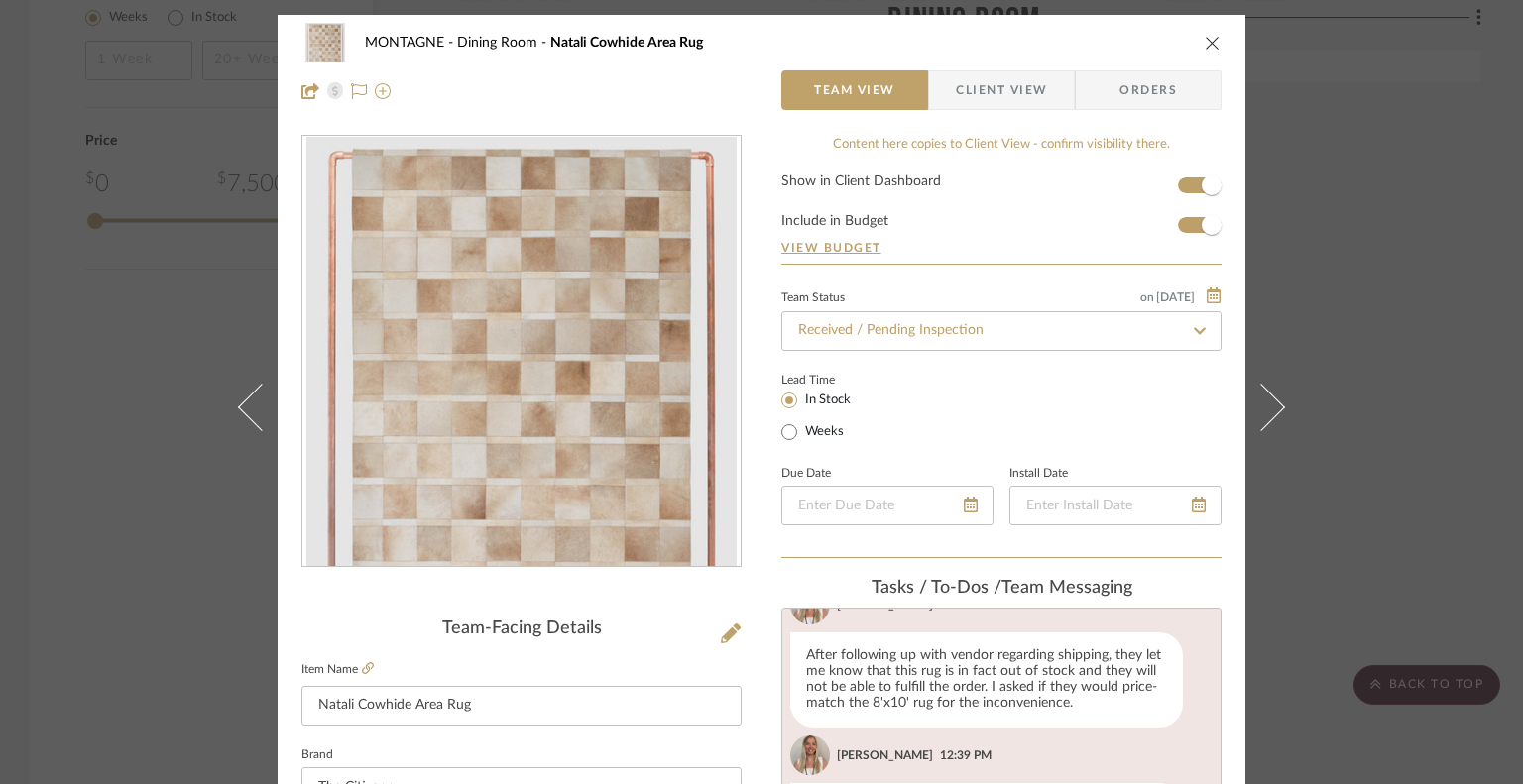 click at bounding box center [1213, 43] 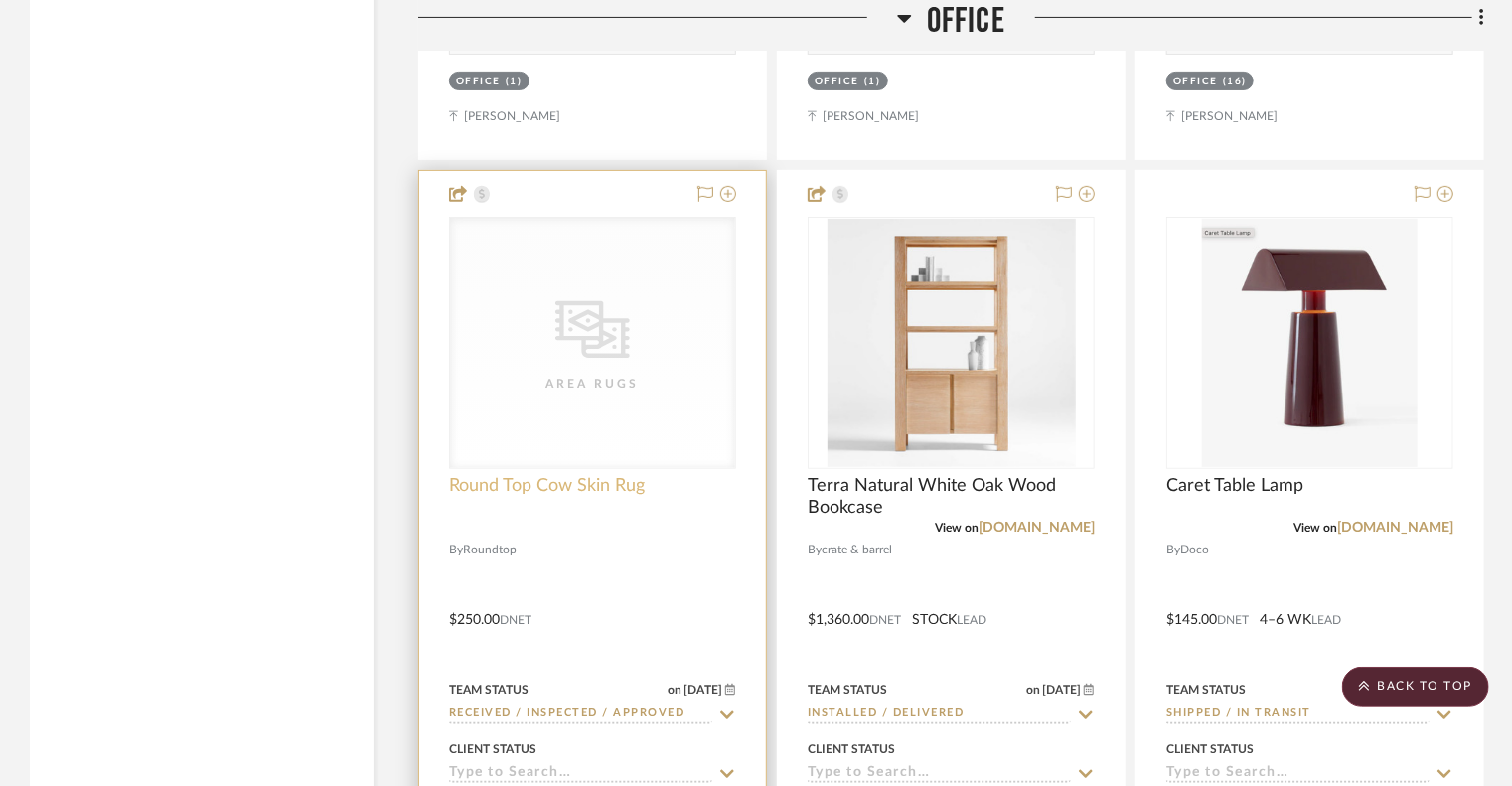 scroll, scrollTop: 7953, scrollLeft: 0, axis: vertical 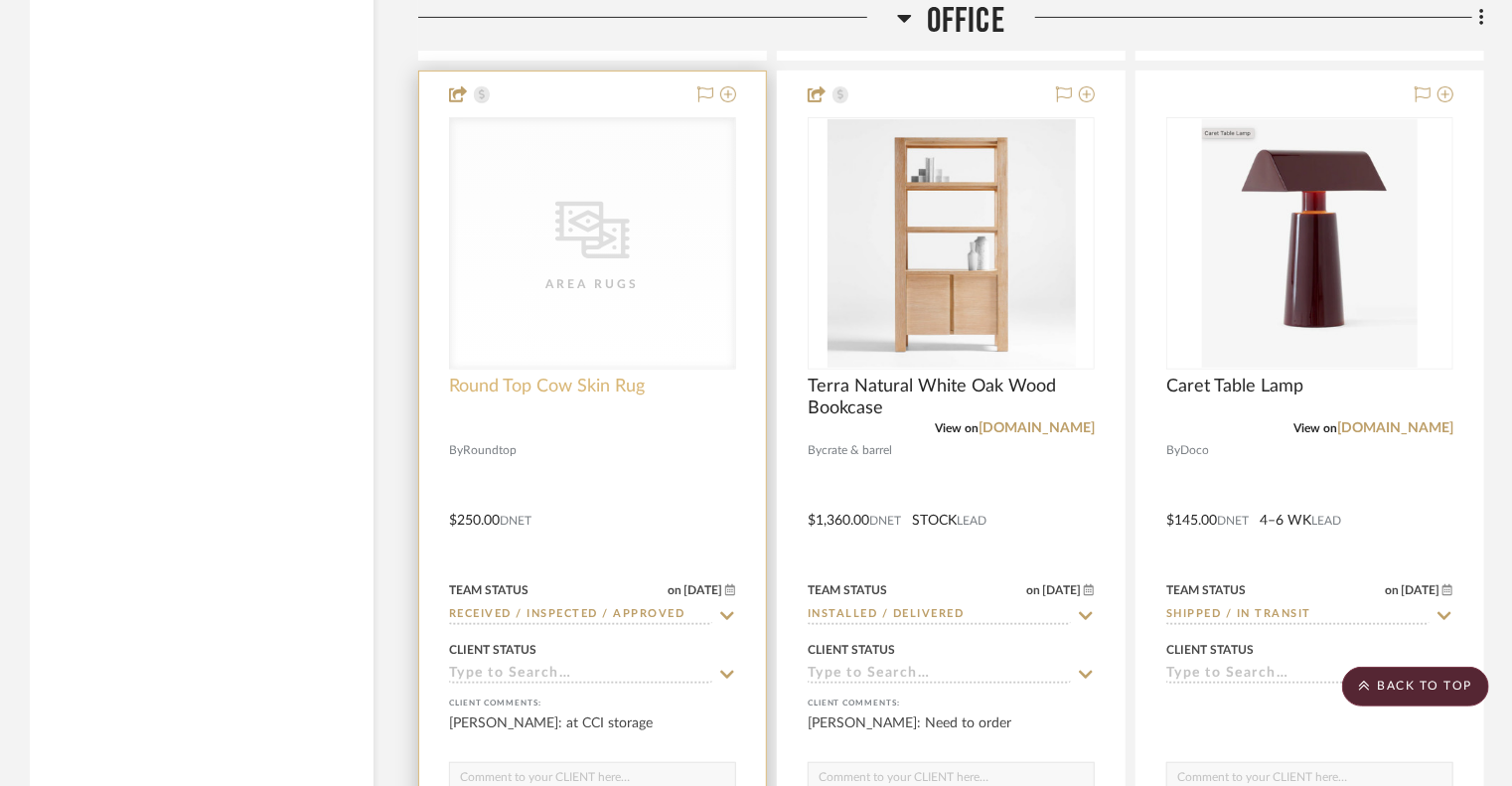 click on "Round Top Cow Skin Rug" at bounding box center [546, 387] 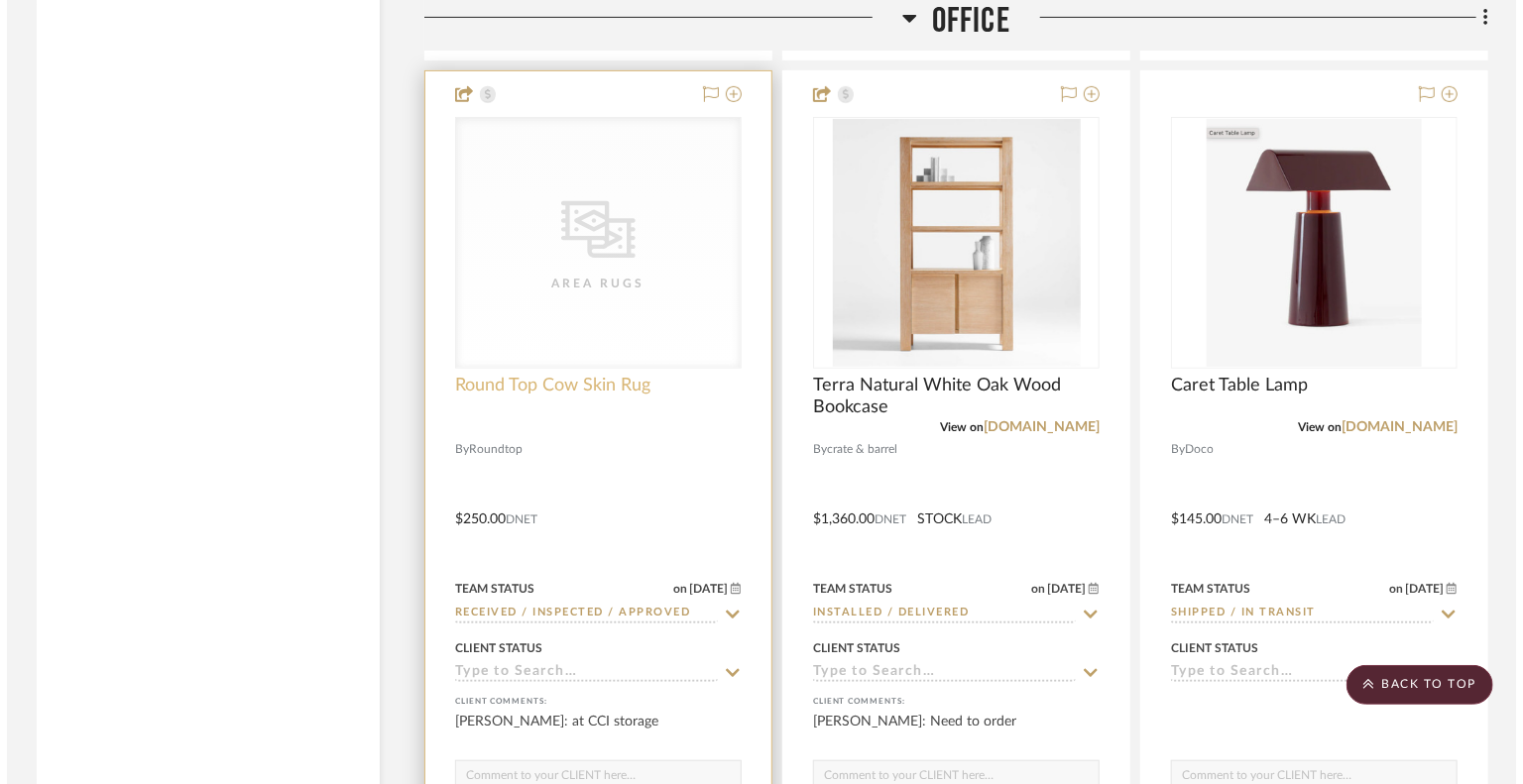 scroll, scrollTop: 0, scrollLeft: 0, axis: both 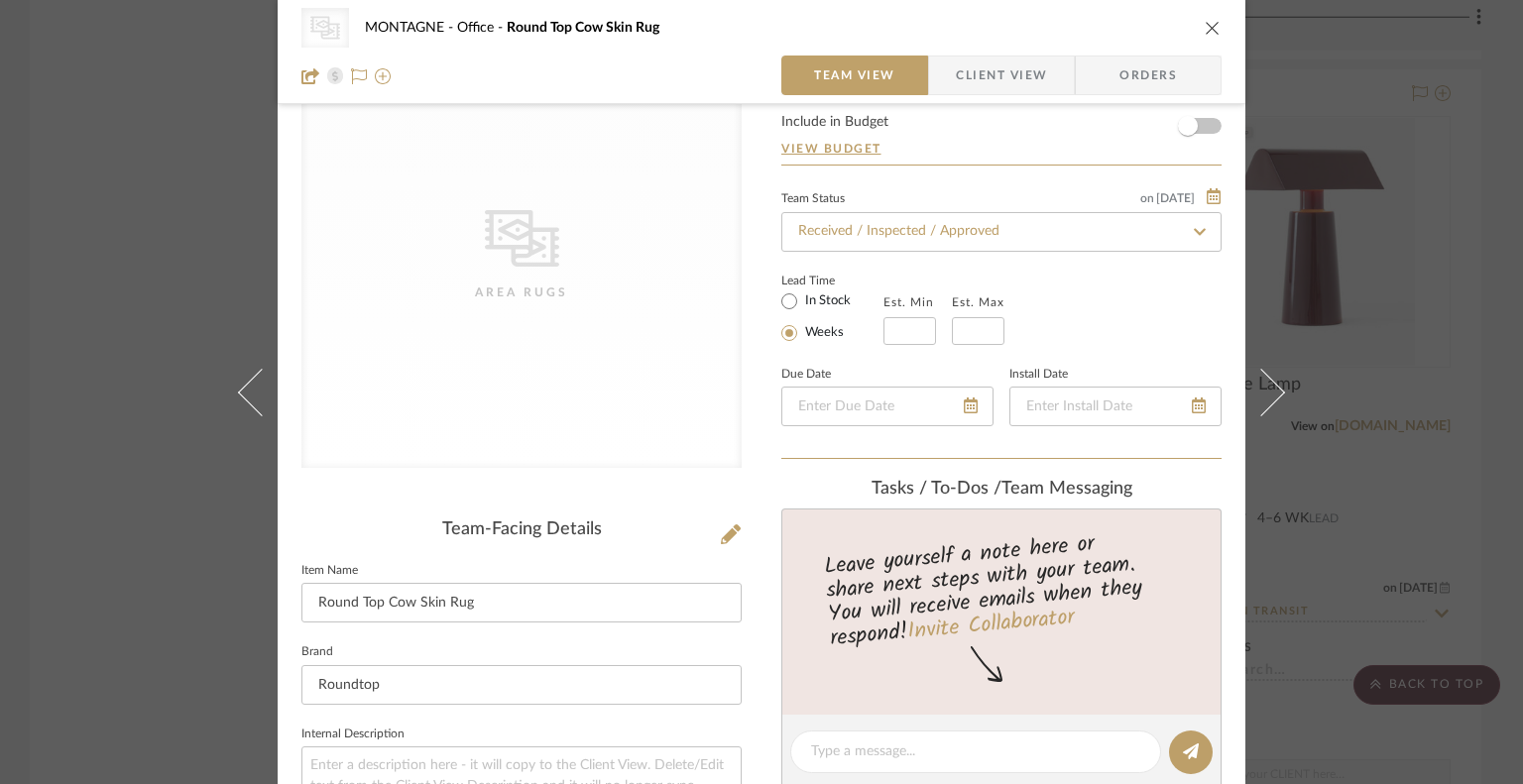 click at bounding box center (1213, 28) 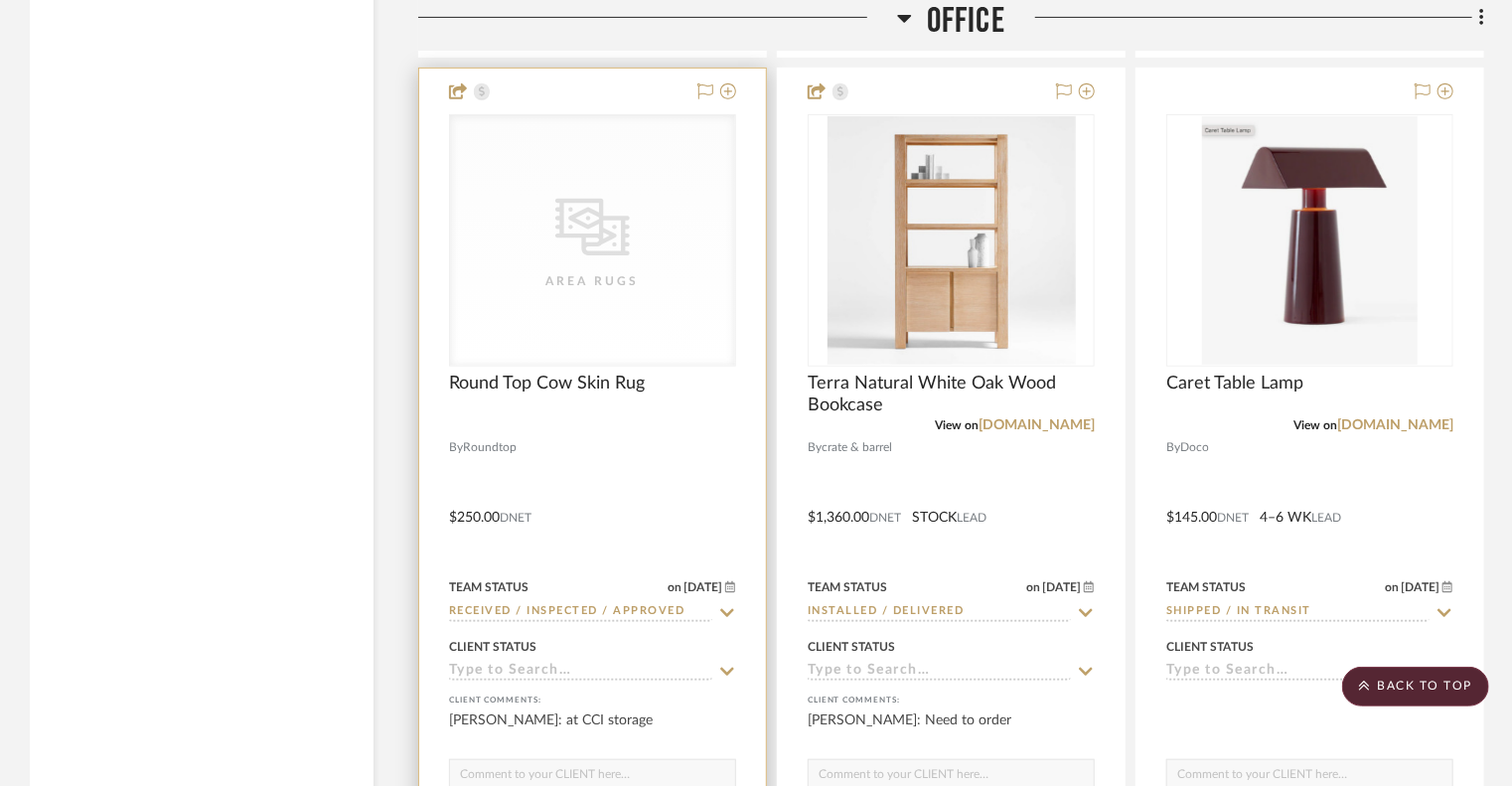 scroll, scrollTop: 7854, scrollLeft: 0, axis: vertical 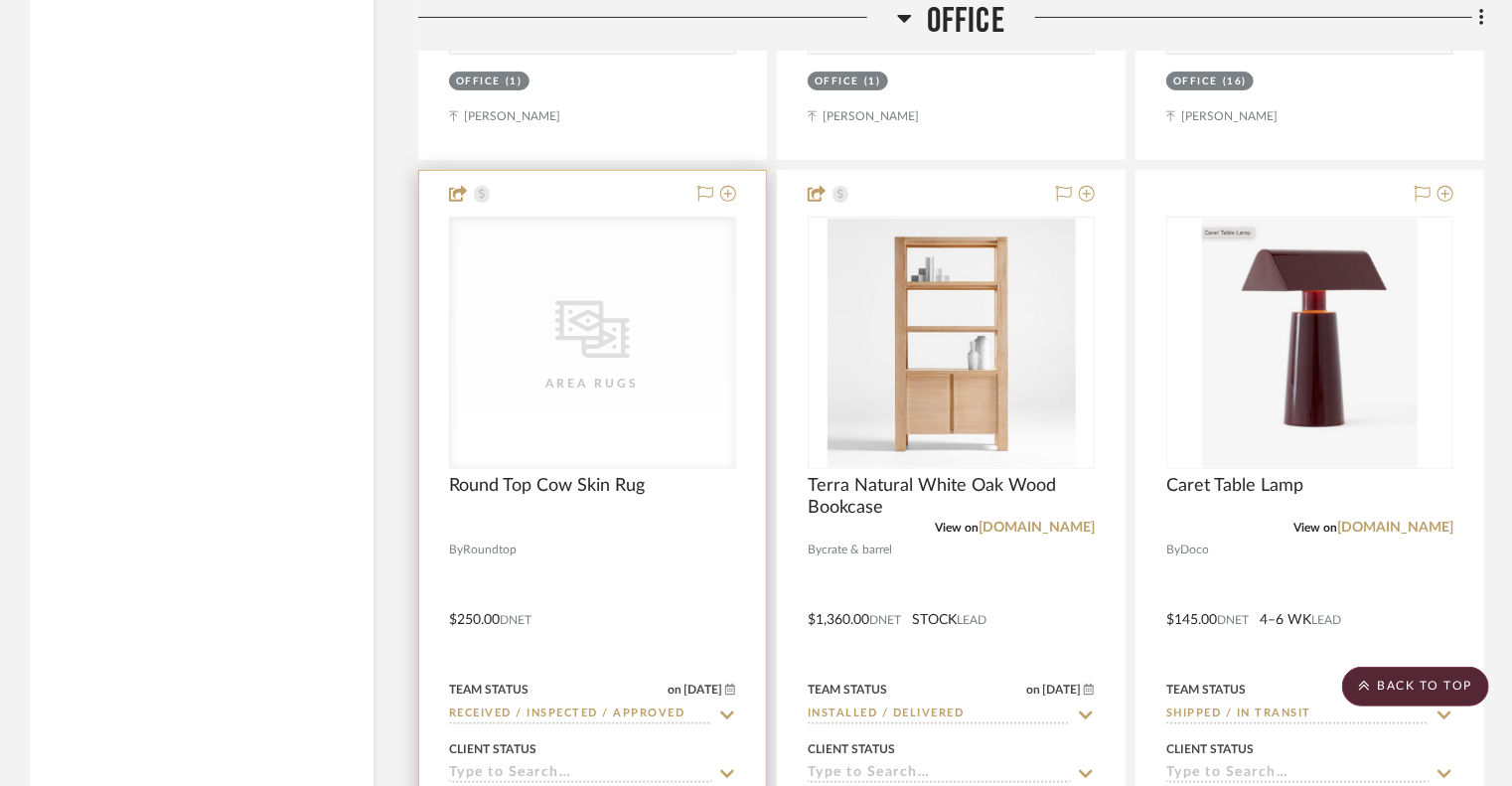 click on "CategoryIconRugs
Created with Sketch.
Area Rugs" at bounding box center (592, 343) 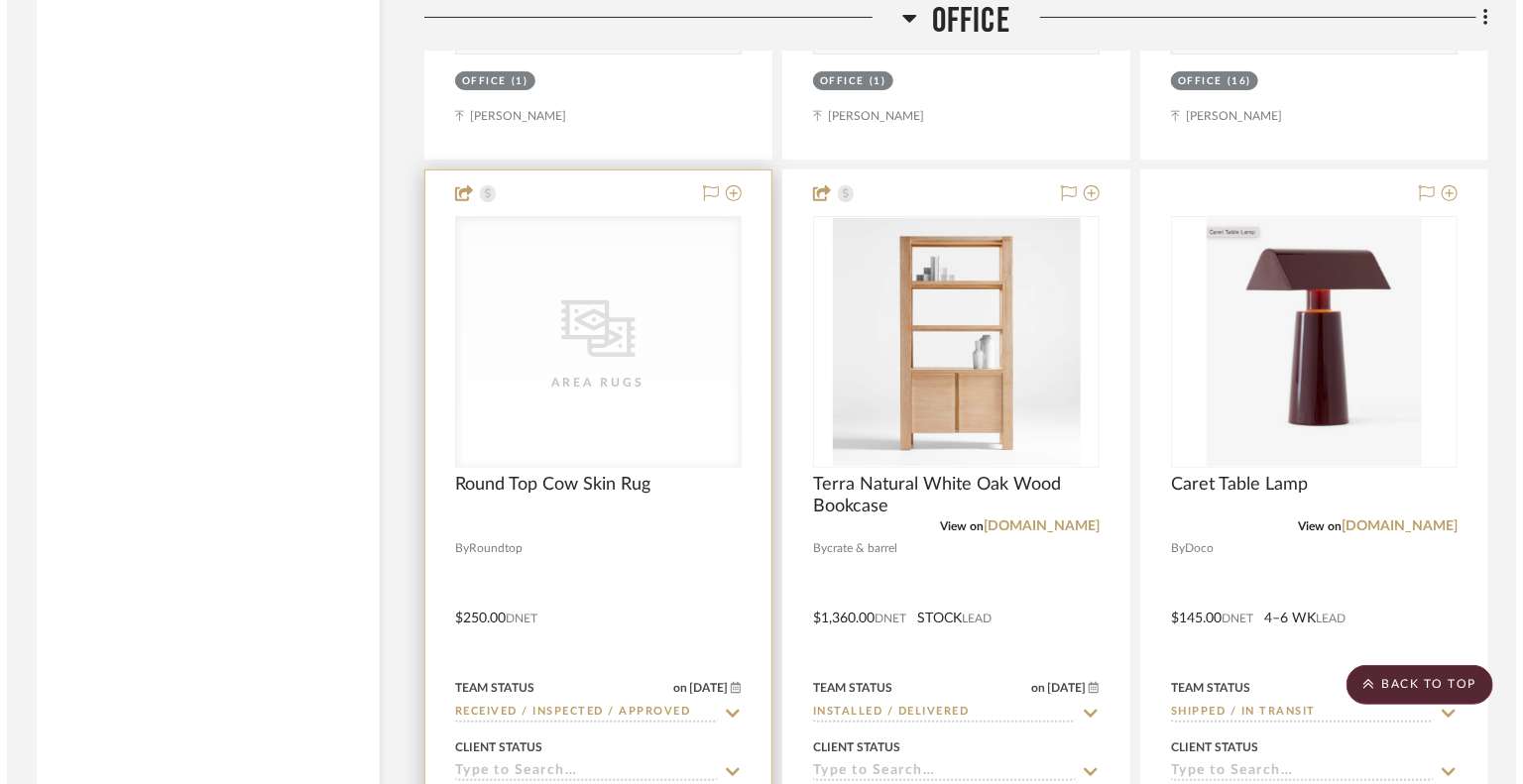 scroll, scrollTop: 0, scrollLeft: 0, axis: both 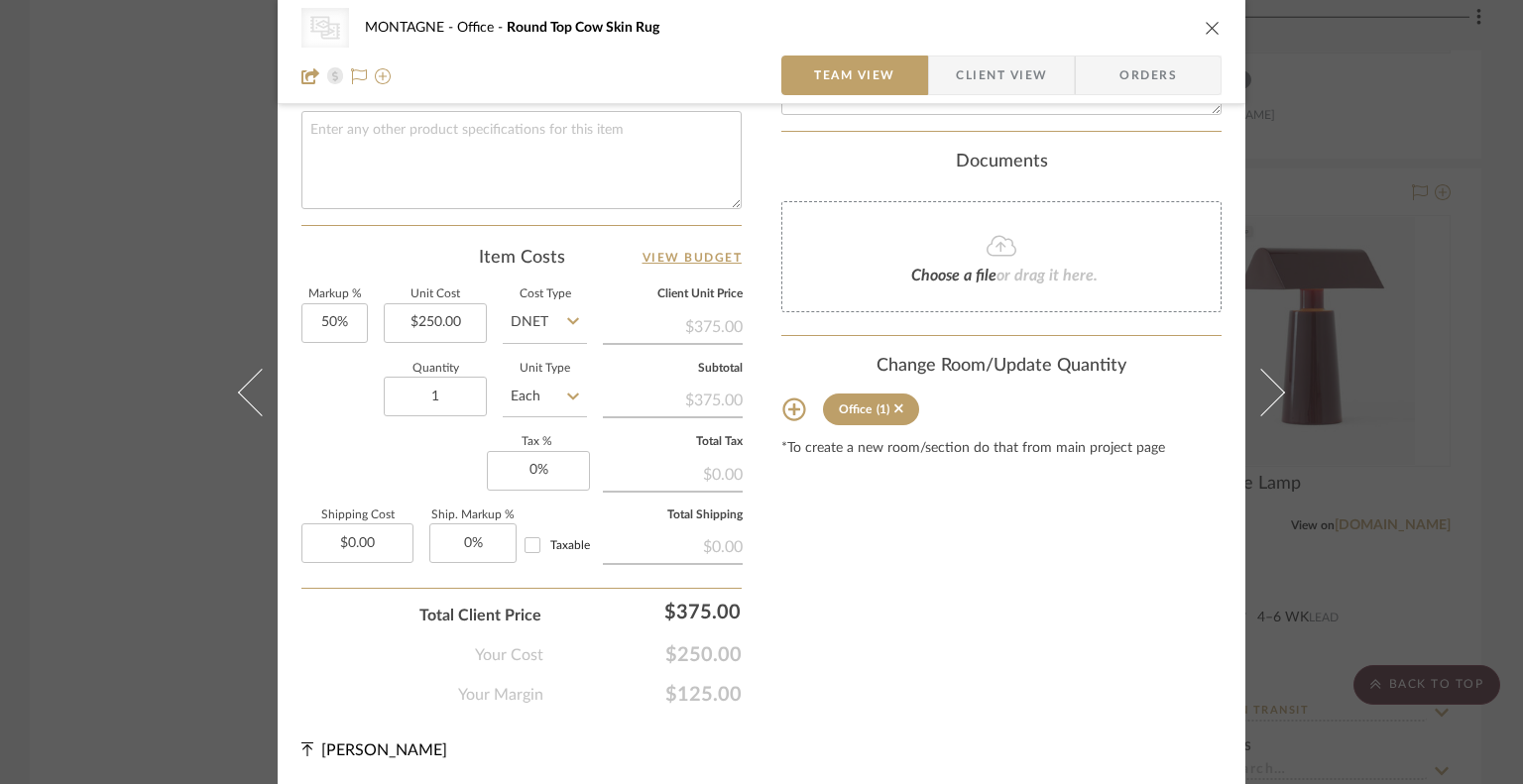 click at bounding box center [1213, 28] 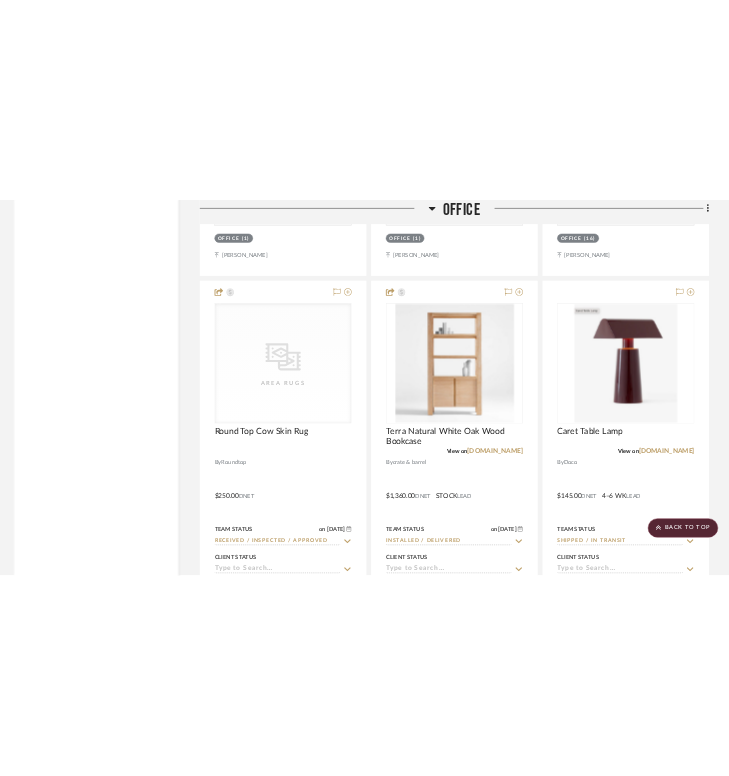scroll, scrollTop: 7904, scrollLeft: 0, axis: vertical 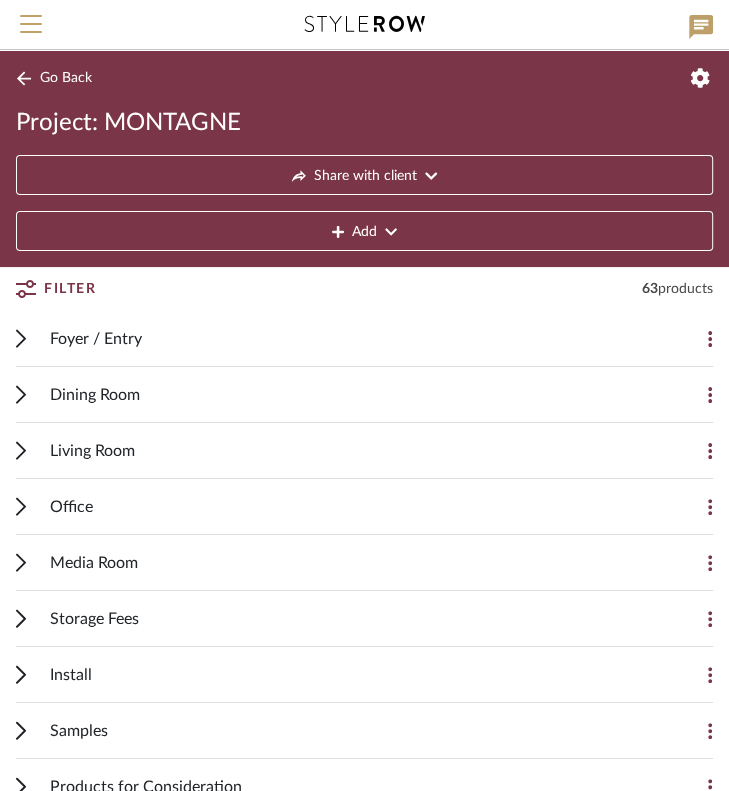 click on "Office" at bounding box center (349, 506) 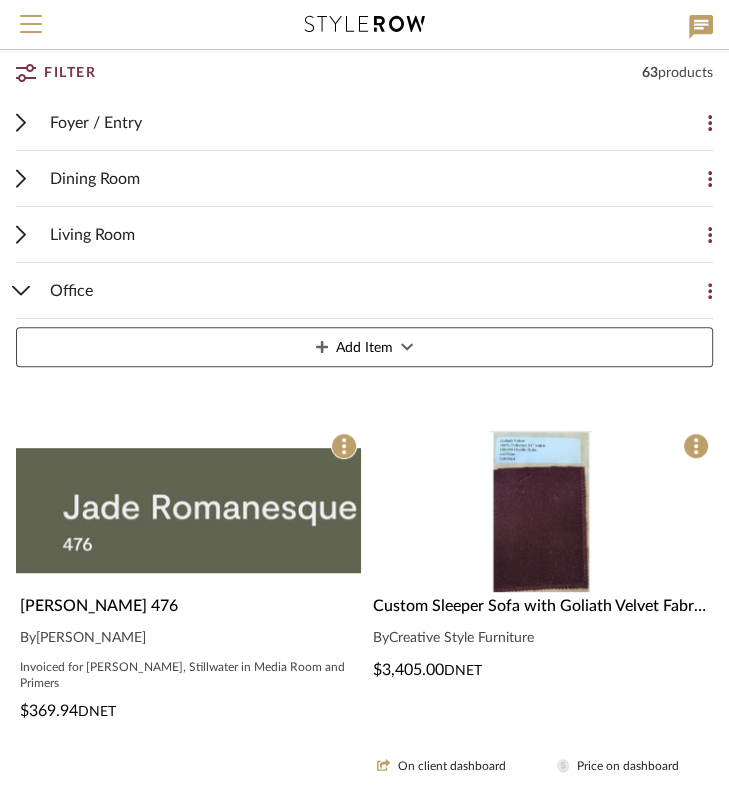 scroll, scrollTop: 600, scrollLeft: 0, axis: vertical 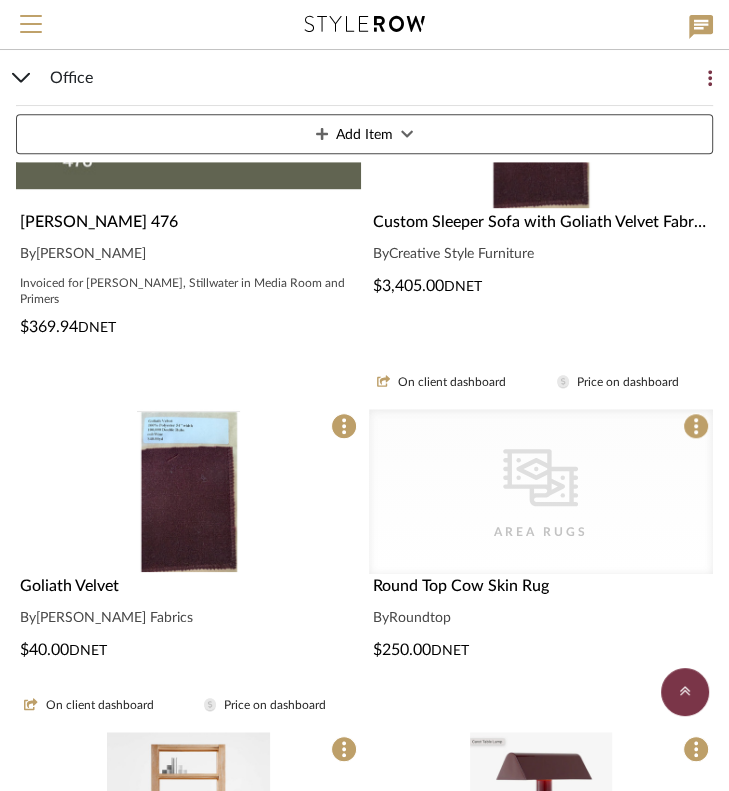 click on "CategoryIconRugs
Created with Sketch.
Area Rugs" at bounding box center [541, 491] 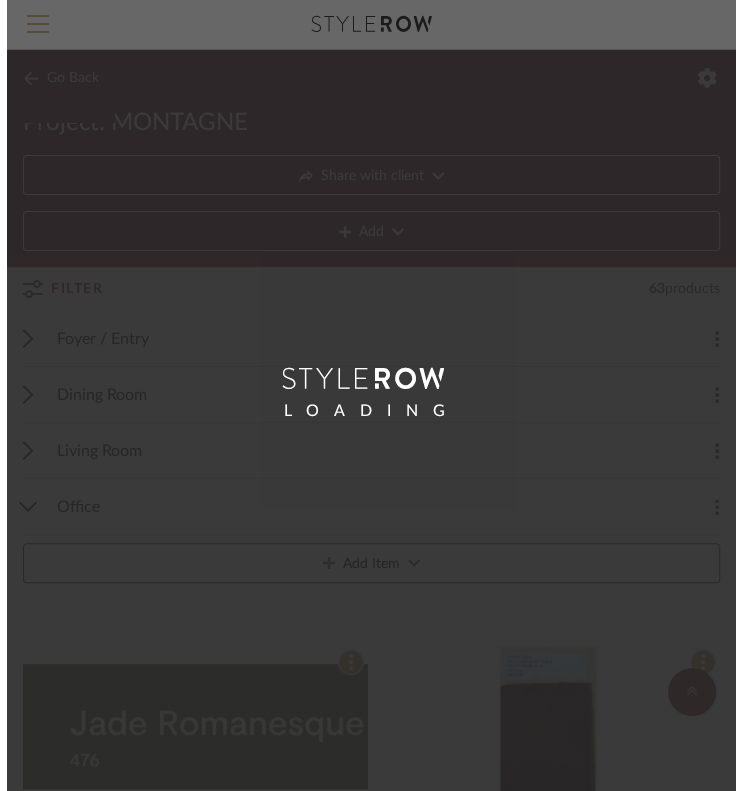 scroll, scrollTop: 0, scrollLeft: 0, axis: both 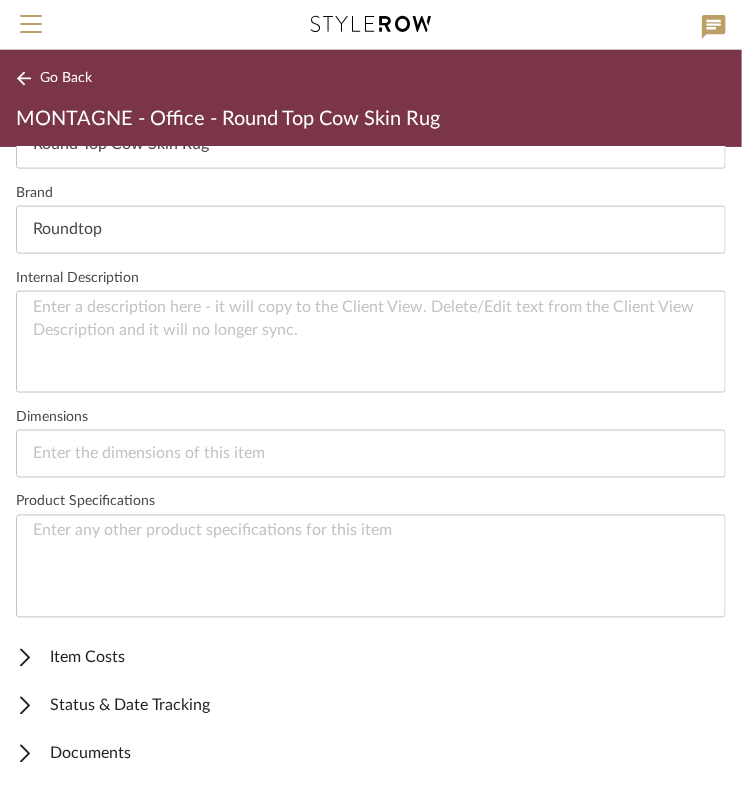 click on "Documents" at bounding box center (367, 754) 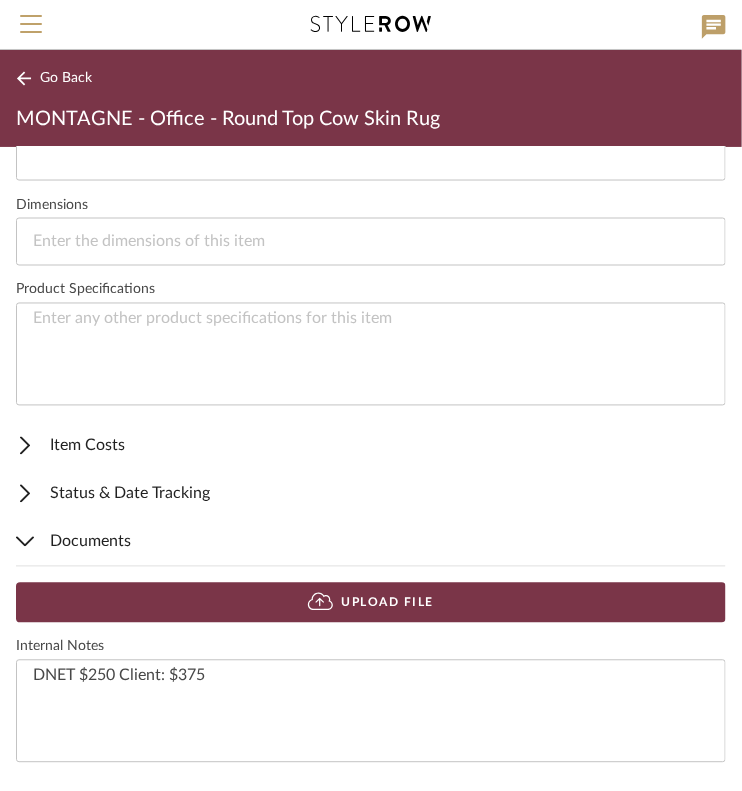 scroll, scrollTop: 236, scrollLeft: 0, axis: vertical 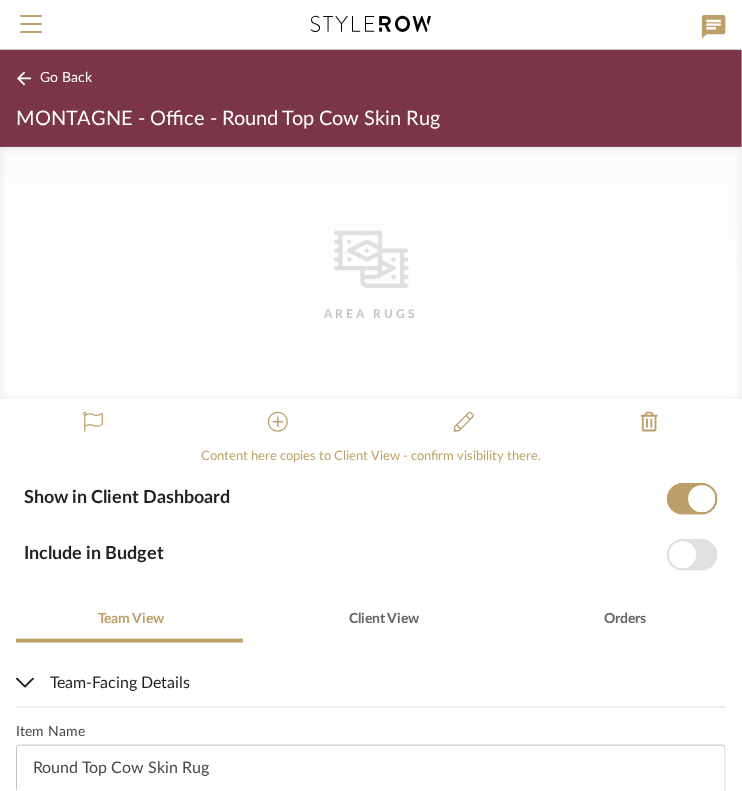 click on "Go Back" 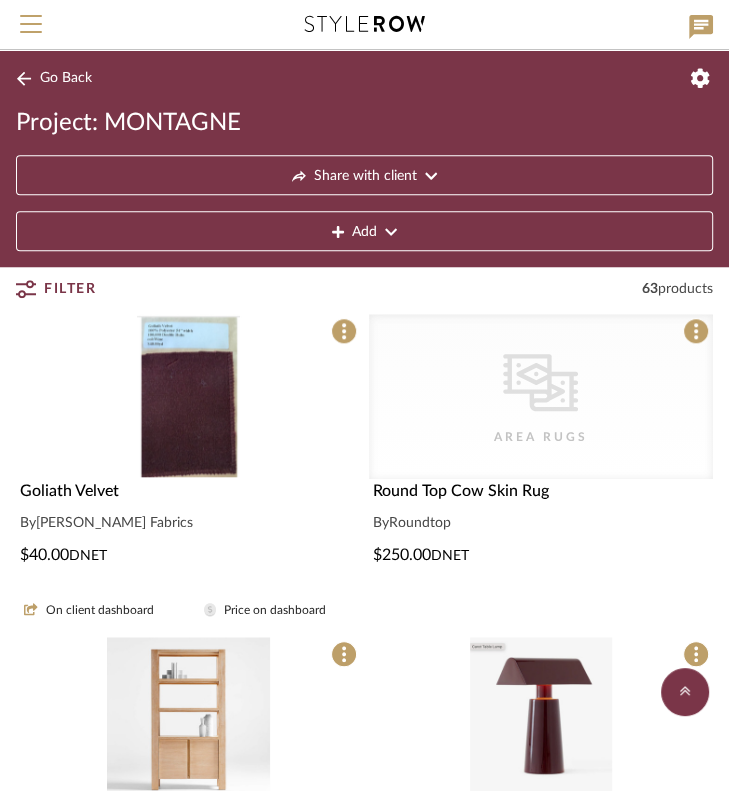 scroll, scrollTop: 100, scrollLeft: 0, axis: vertical 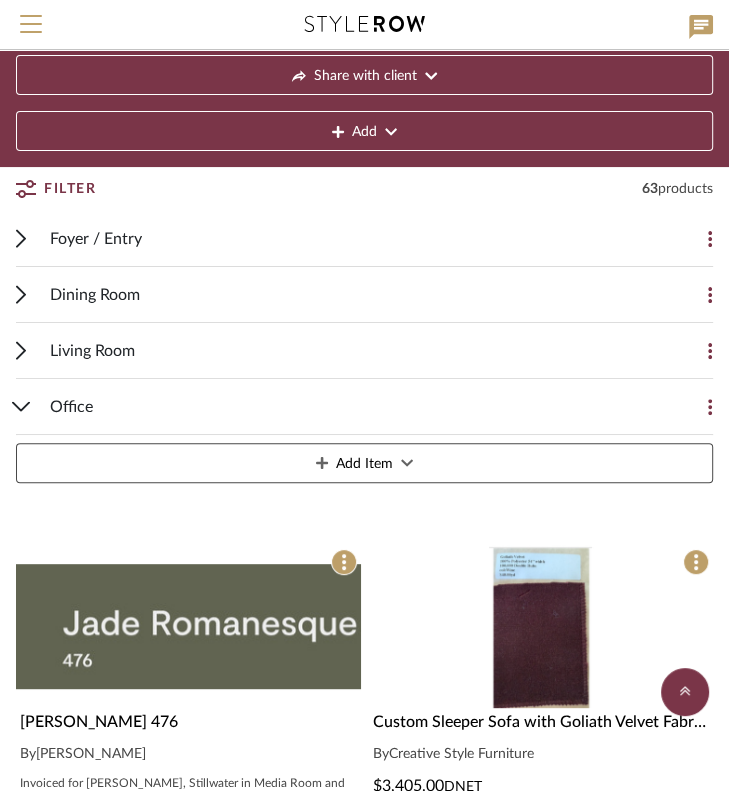 click on "Foyer / Entry" at bounding box center [96, 239] 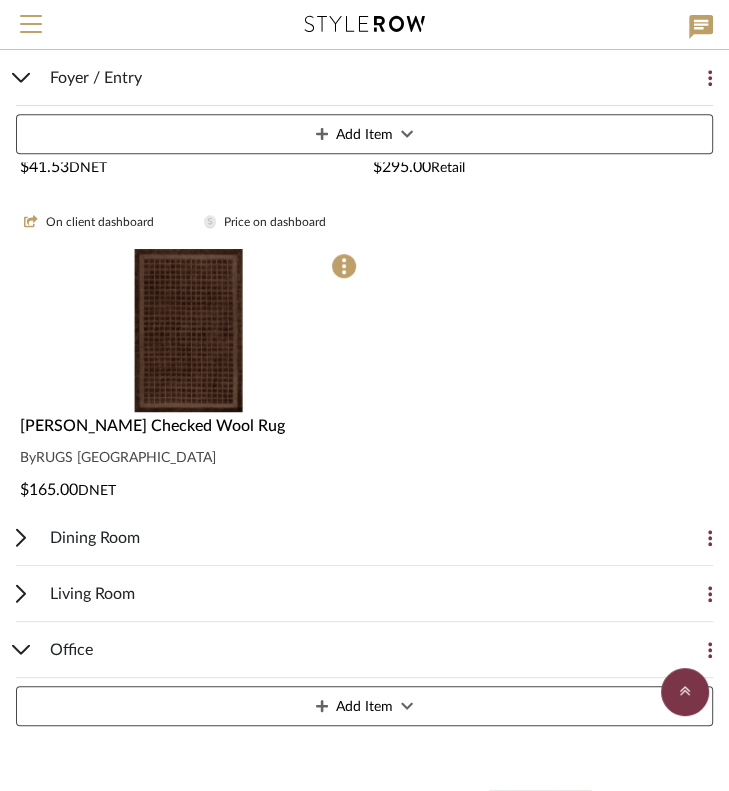 scroll, scrollTop: 600, scrollLeft: 0, axis: vertical 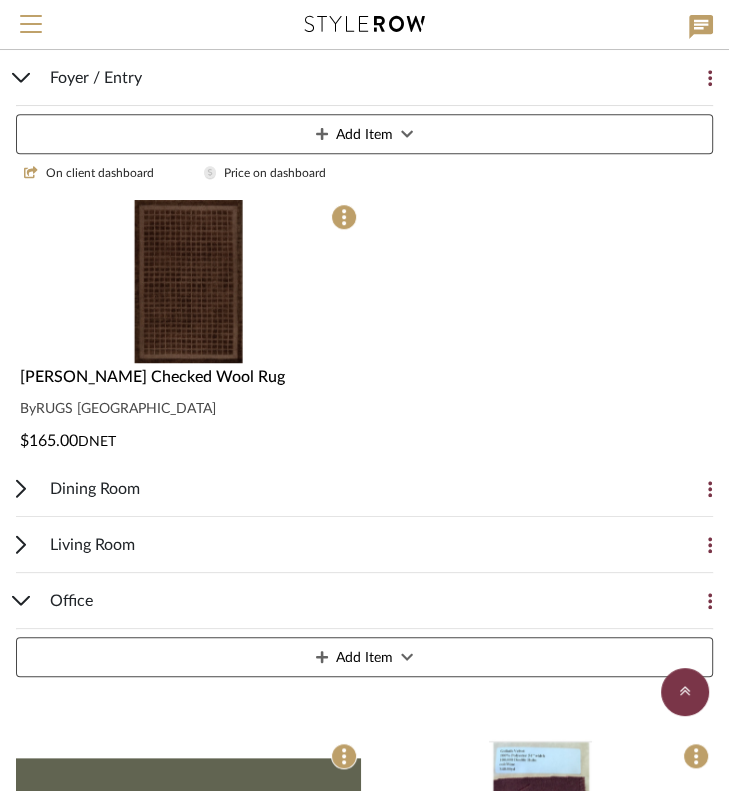 click on "Dining Room" at bounding box center [95, 489] 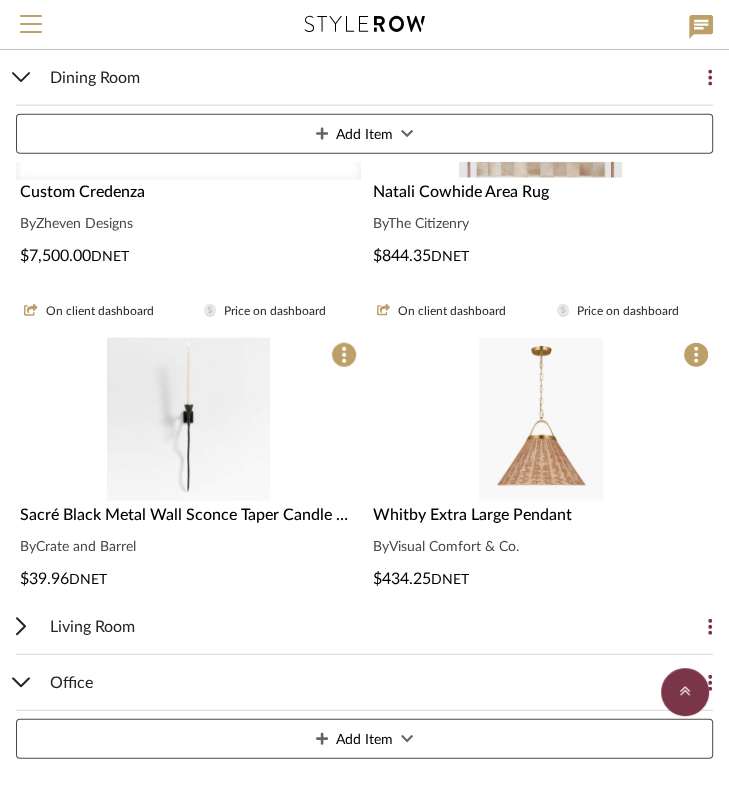 scroll, scrollTop: 2300, scrollLeft: 0, axis: vertical 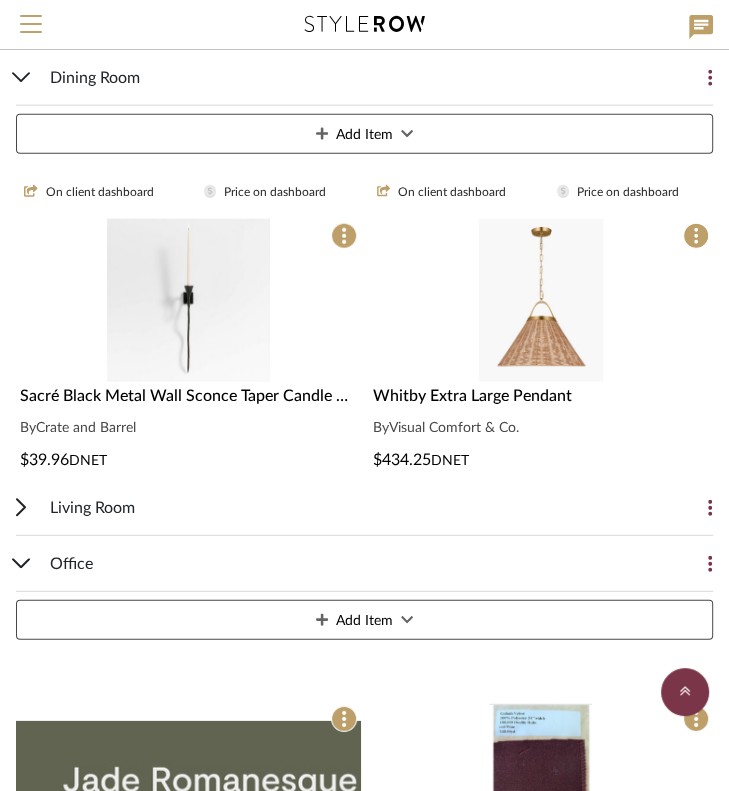 click on "Living Room" at bounding box center [92, 508] 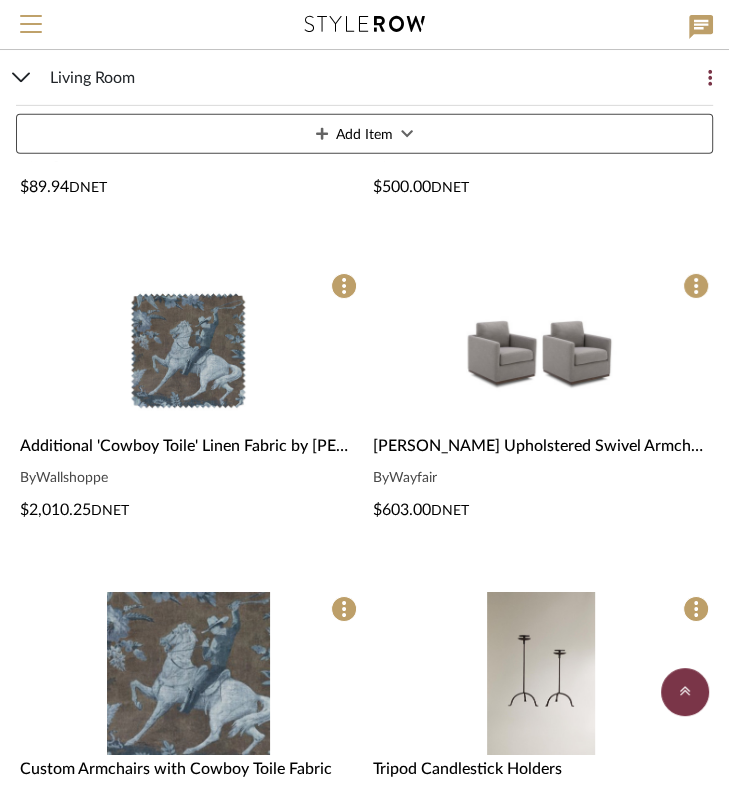 scroll, scrollTop: 3100, scrollLeft: 0, axis: vertical 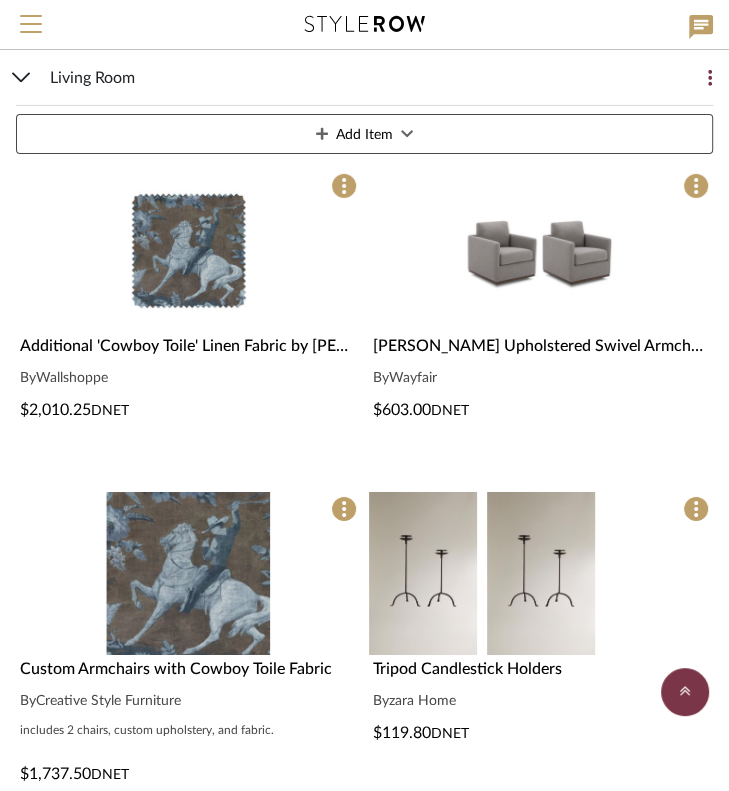 click at bounding box center (540, 250) 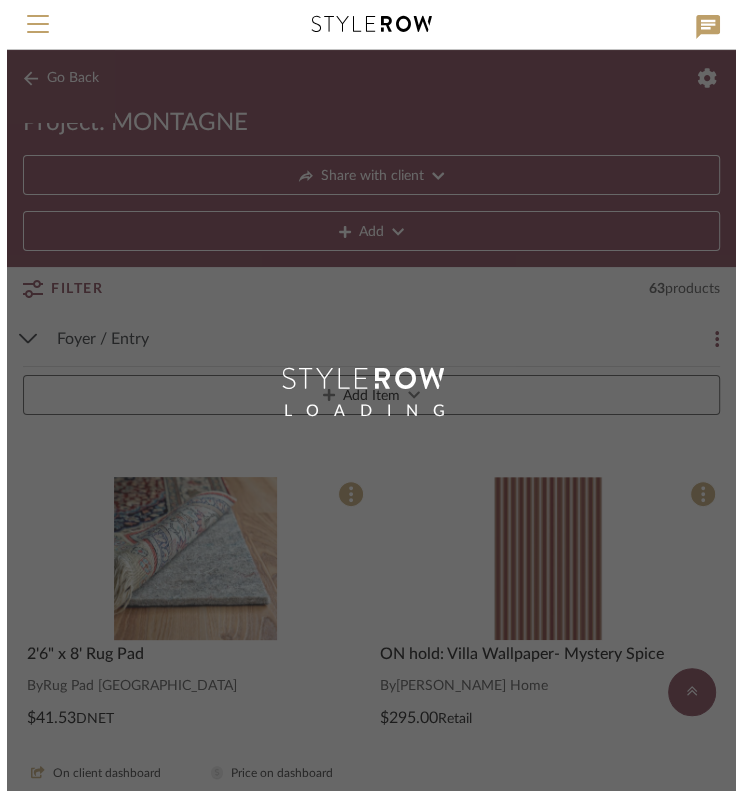 scroll, scrollTop: 0, scrollLeft: 0, axis: both 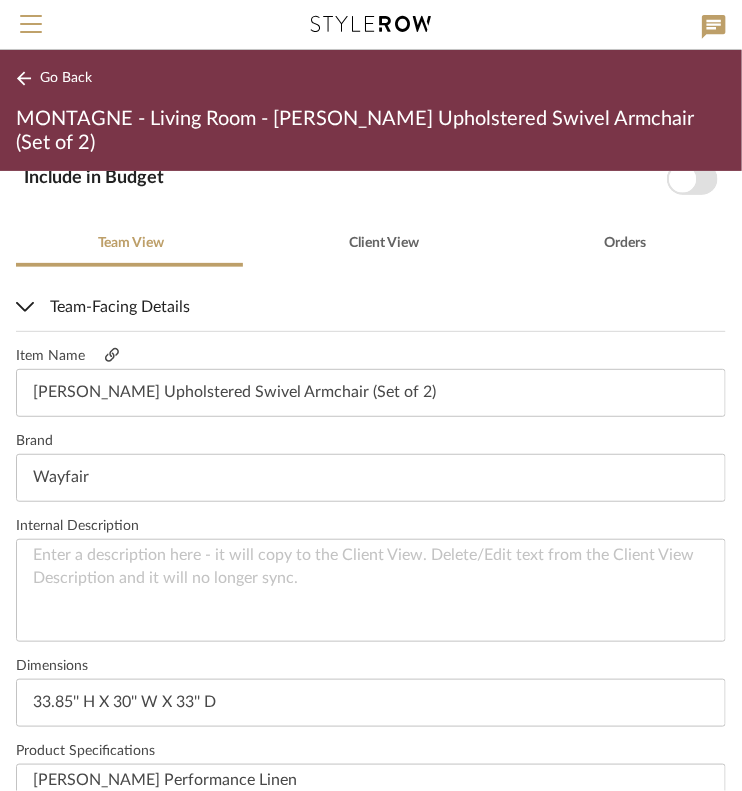 click 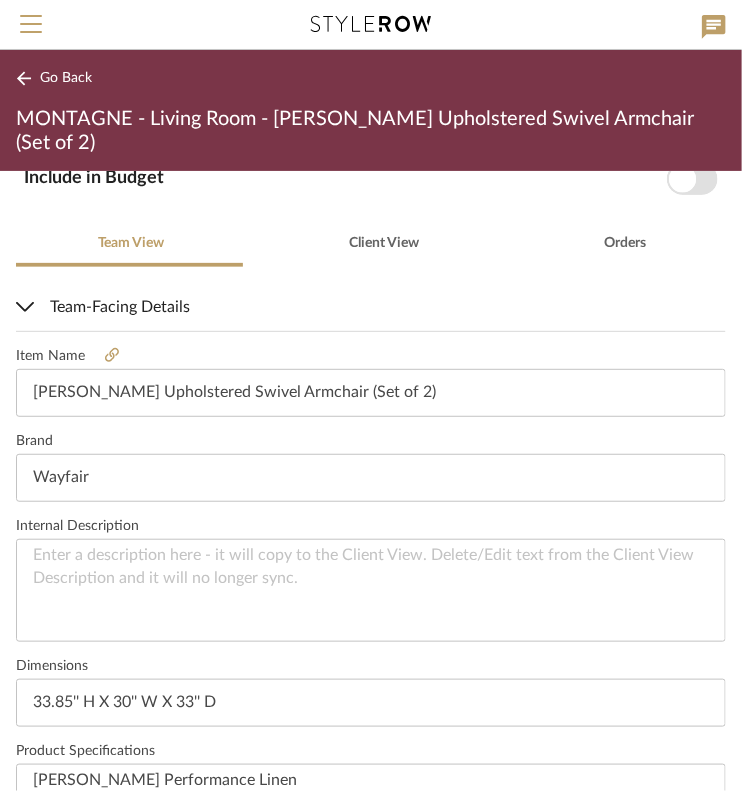 click on "Go Back" 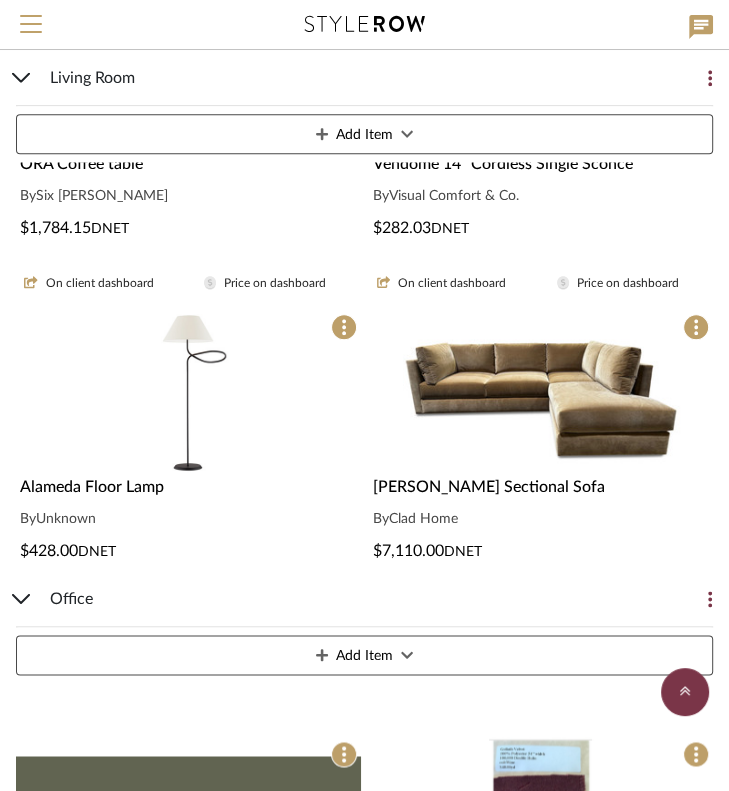 scroll, scrollTop: 4669, scrollLeft: 0, axis: vertical 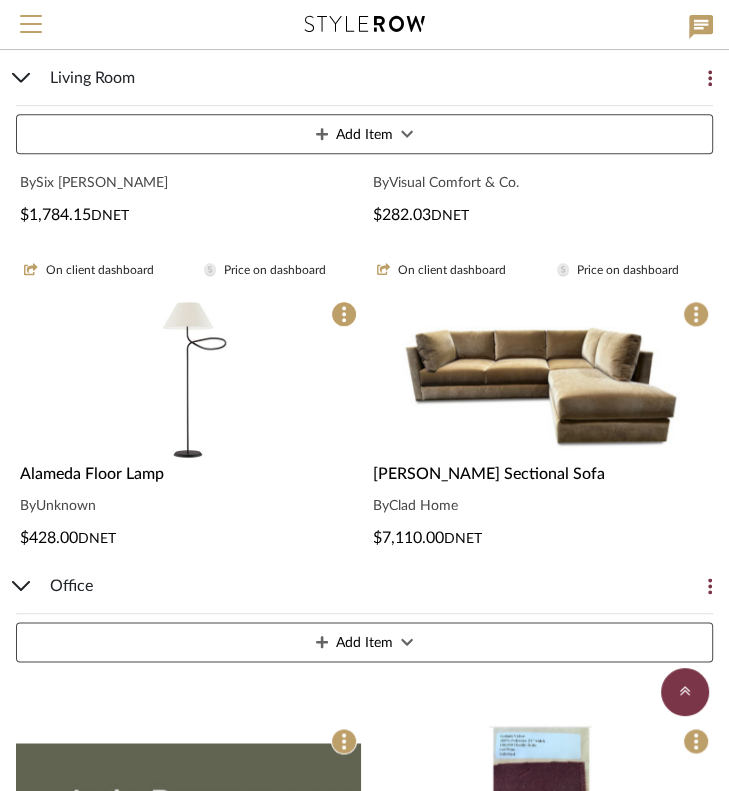 click at bounding box center (540, 378) 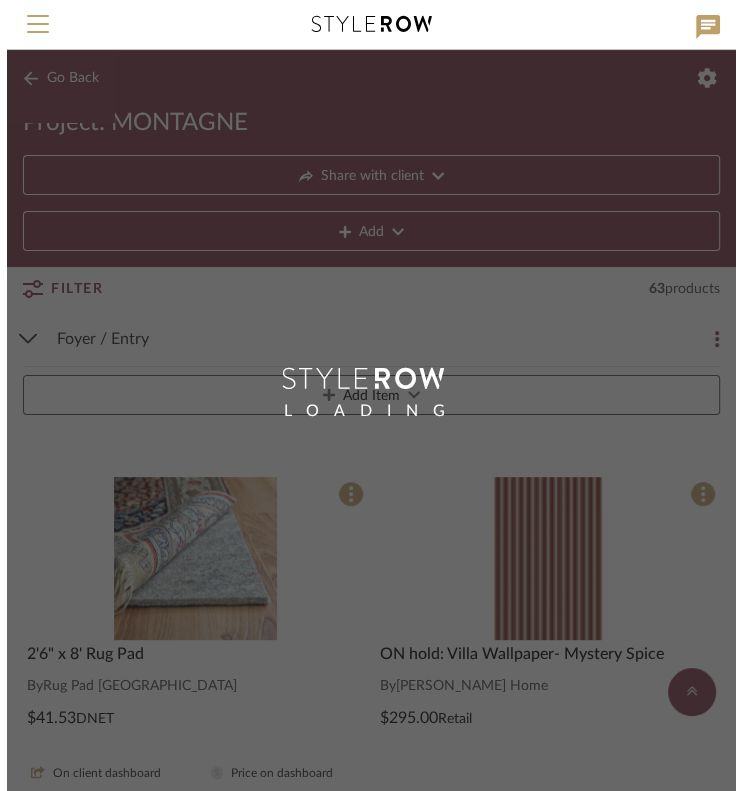 scroll, scrollTop: 0, scrollLeft: 0, axis: both 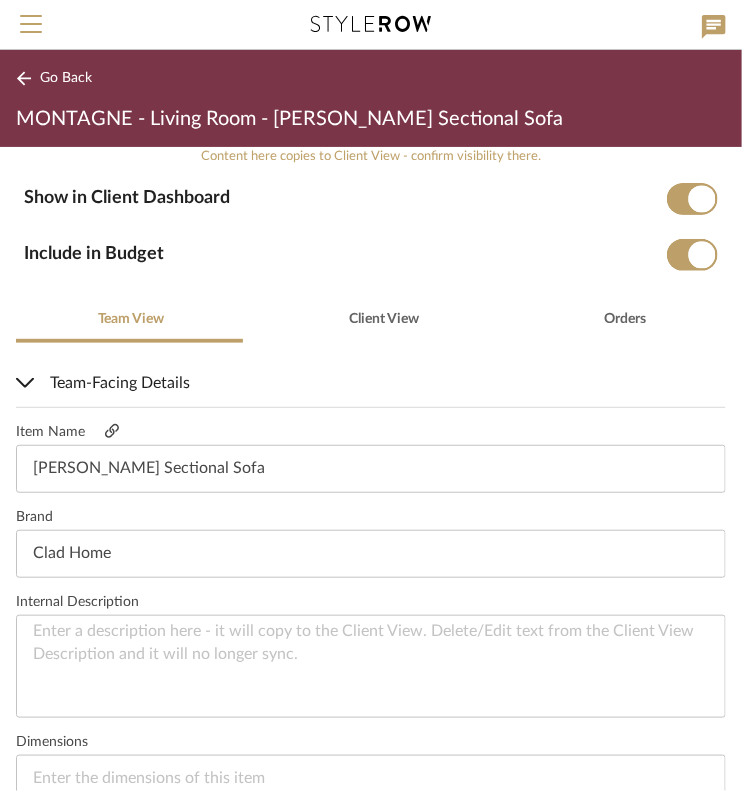 click 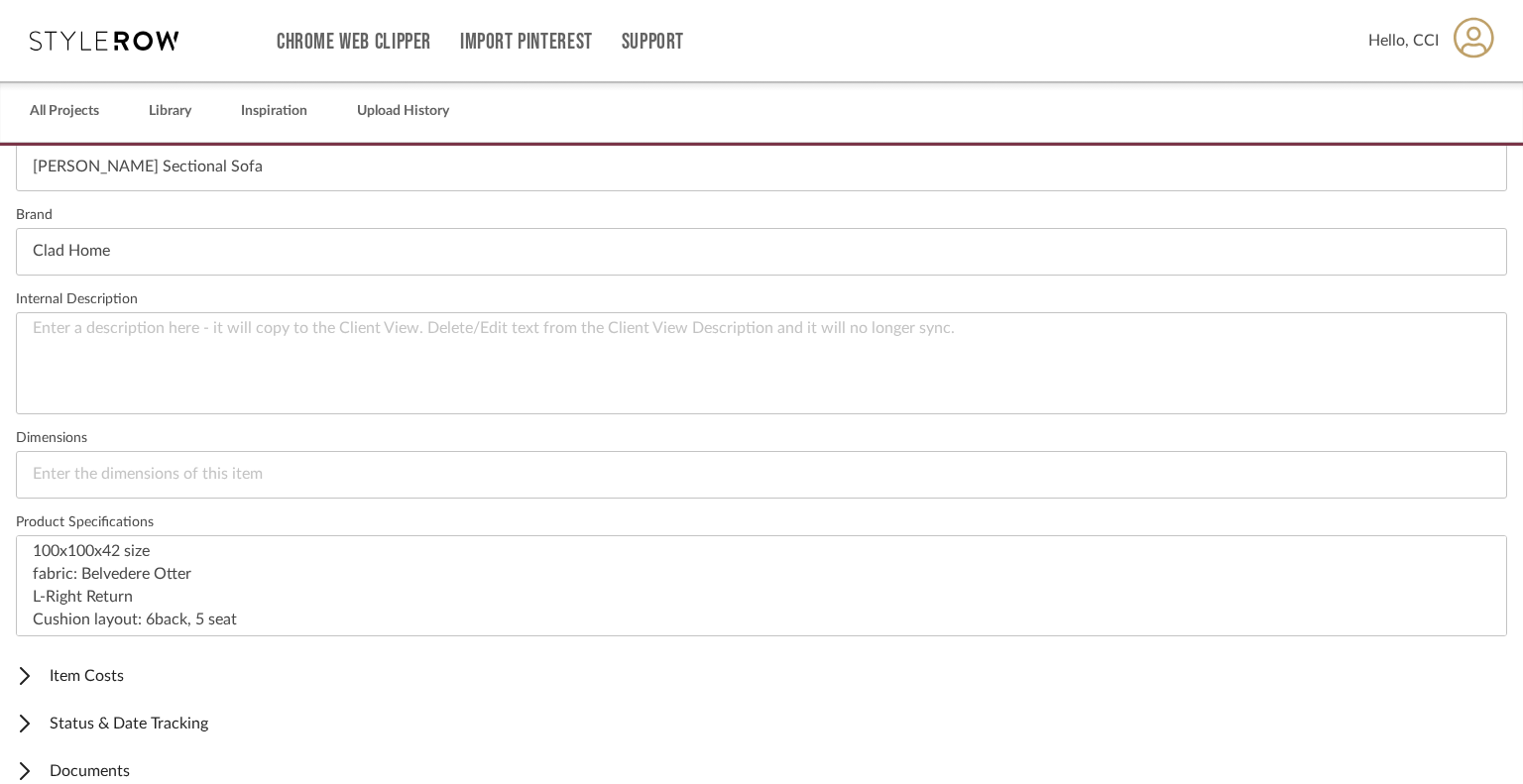 scroll, scrollTop: 618, scrollLeft: 0, axis: vertical 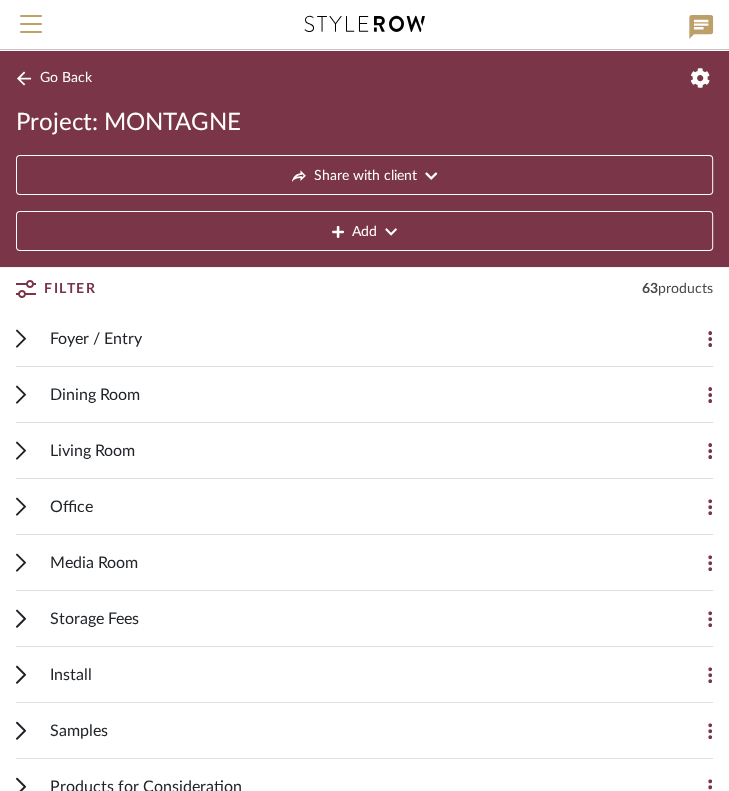 click on "Office" at bounding box center [349, 506] 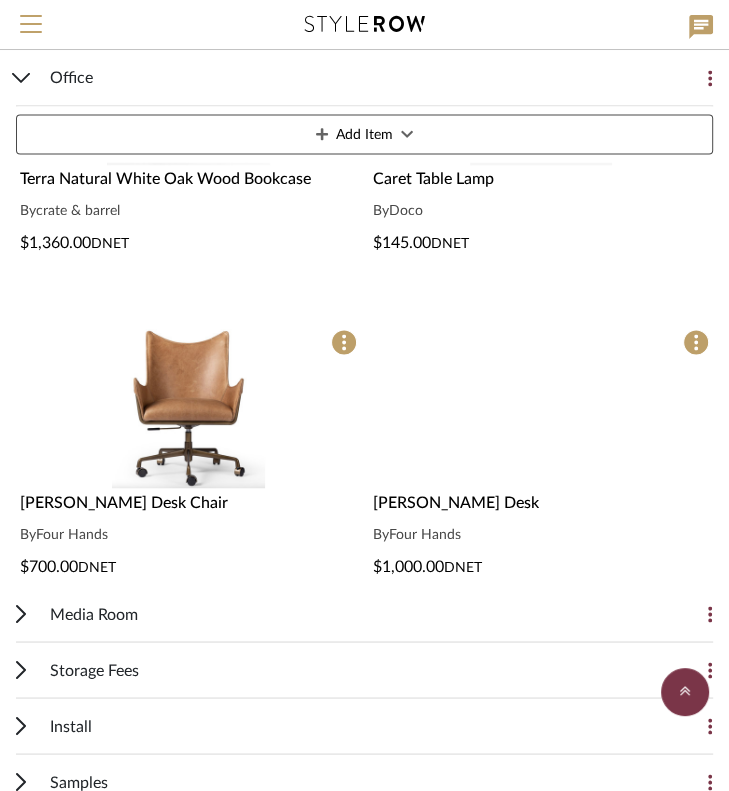 scroll, scrollTop: 1500, scrollLeft: 0, axis: vertical 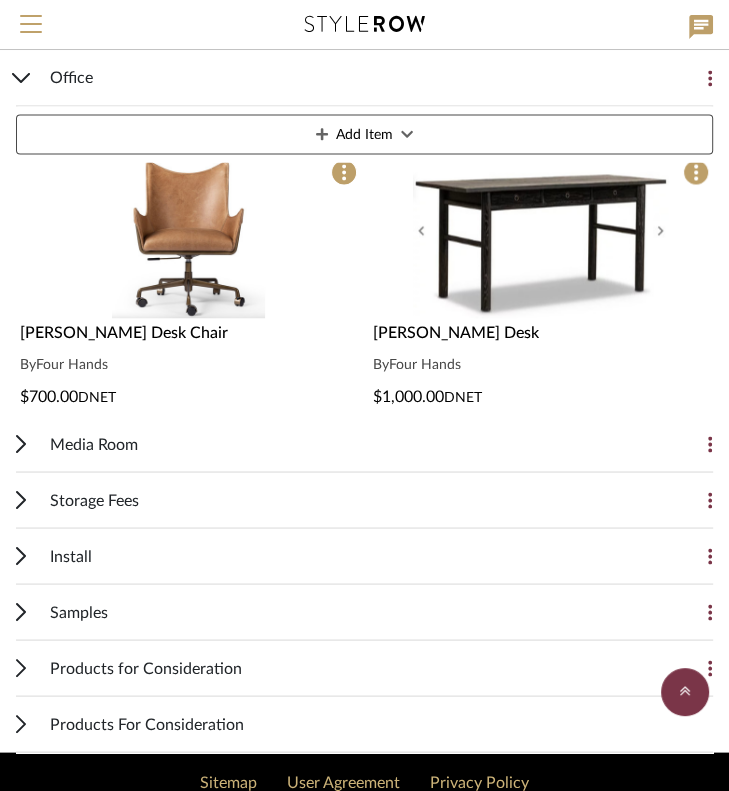 click on "Media Room" at bounding box center [349, 443] 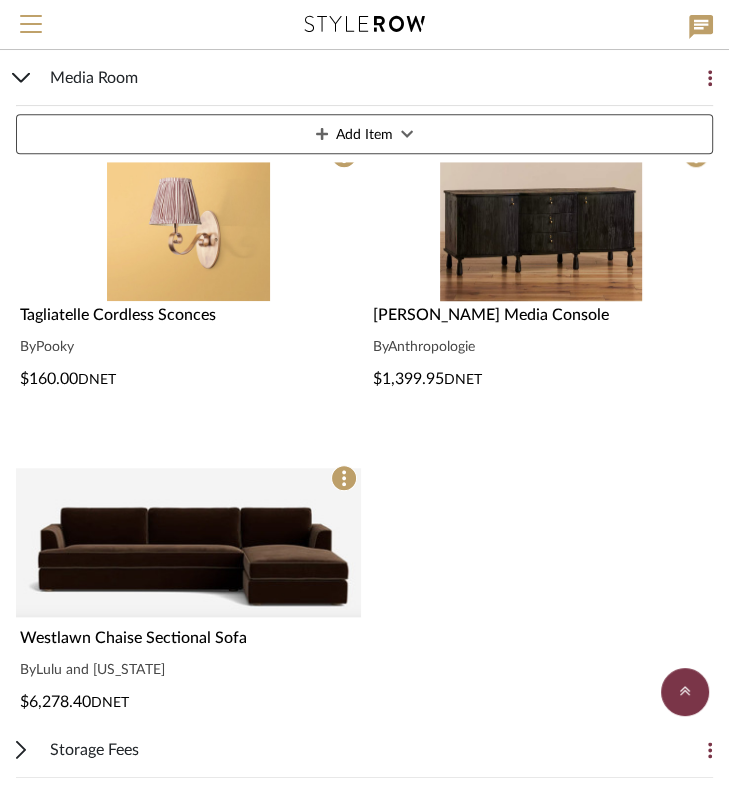 scroll, scrollTop: 4400, scrollLeft: 0, axis: vertical 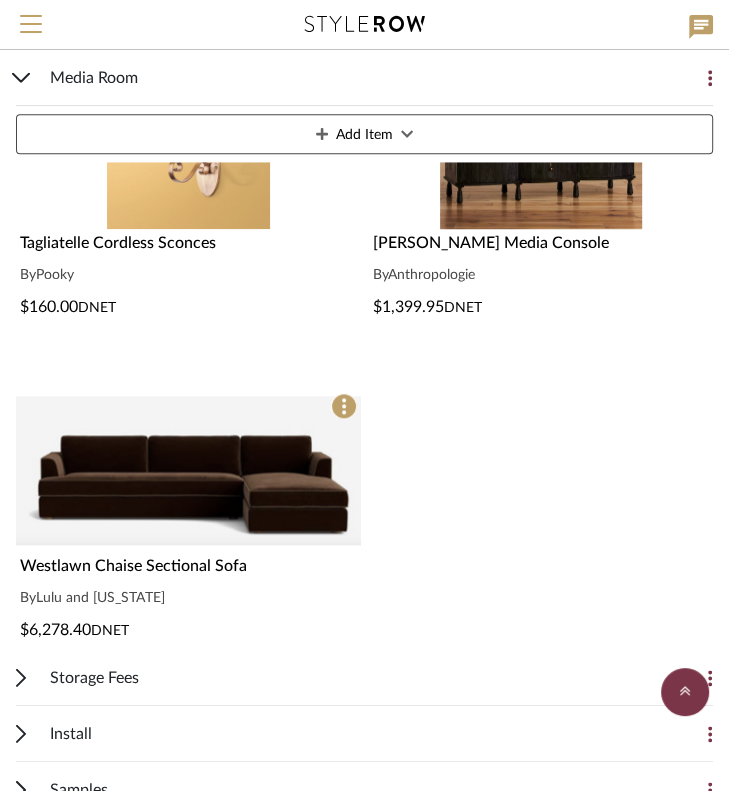 click at bounding box center [0, 0] 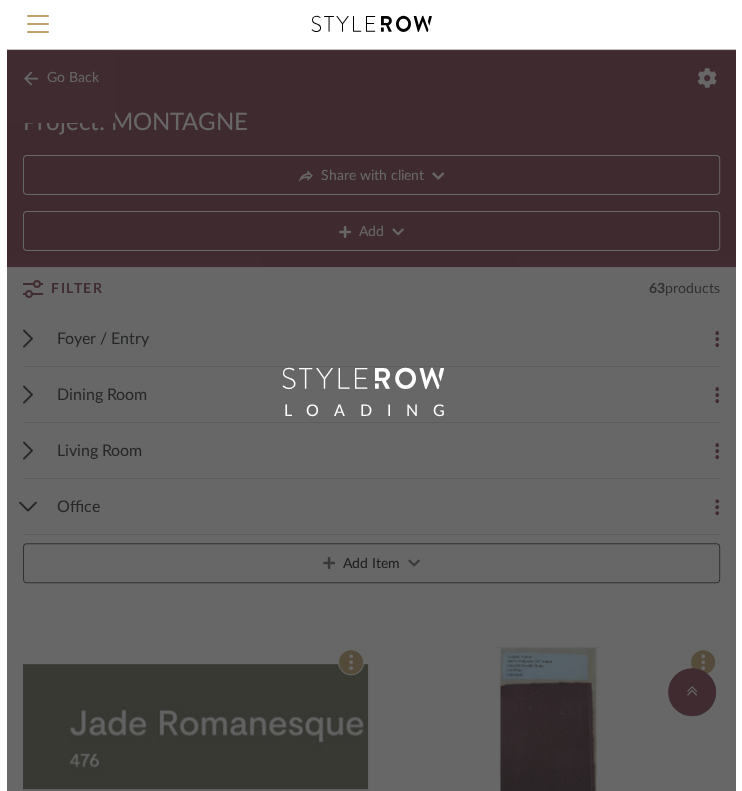scroll, scrollTop: 0, scrollLeft: 0, axis: both 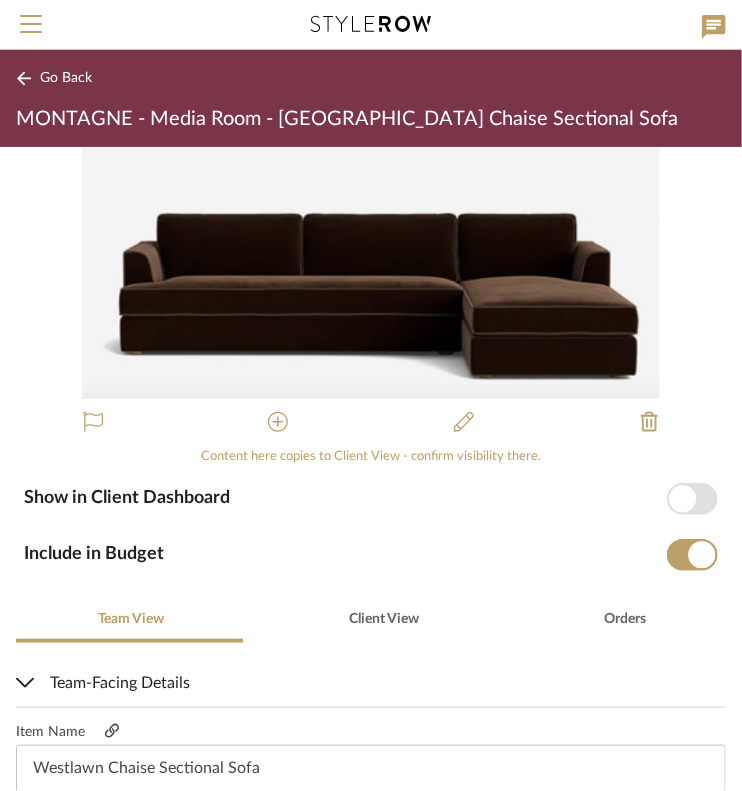 click 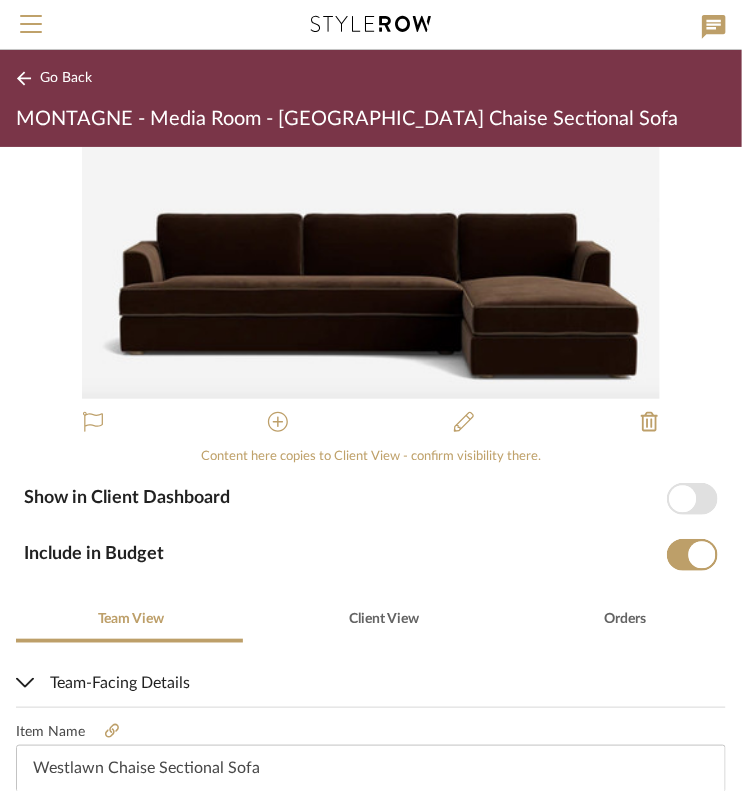 click on "Go Back" 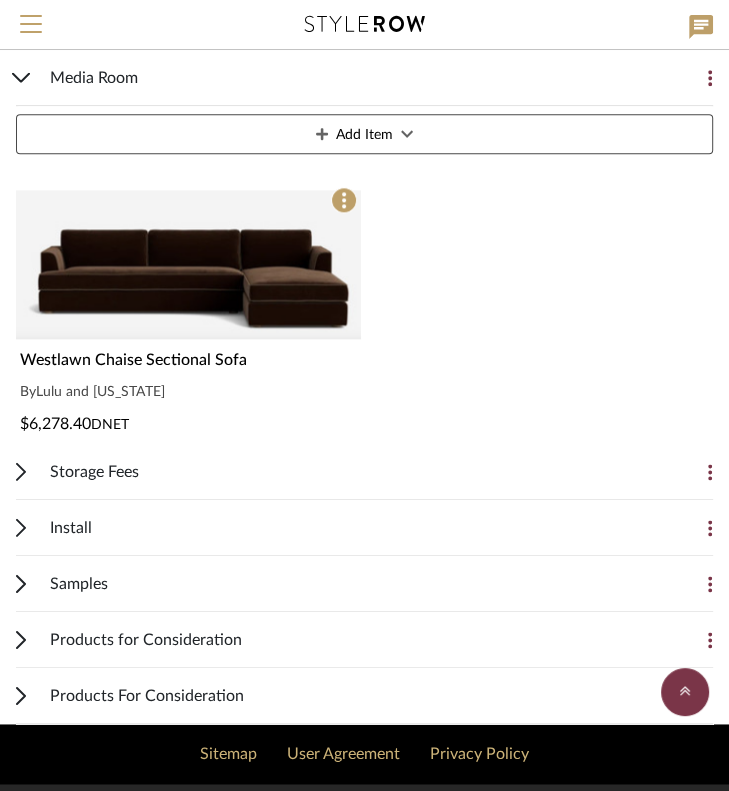 scroll, scrollTop: 4647, scrollLeft: 0, axis: vertical 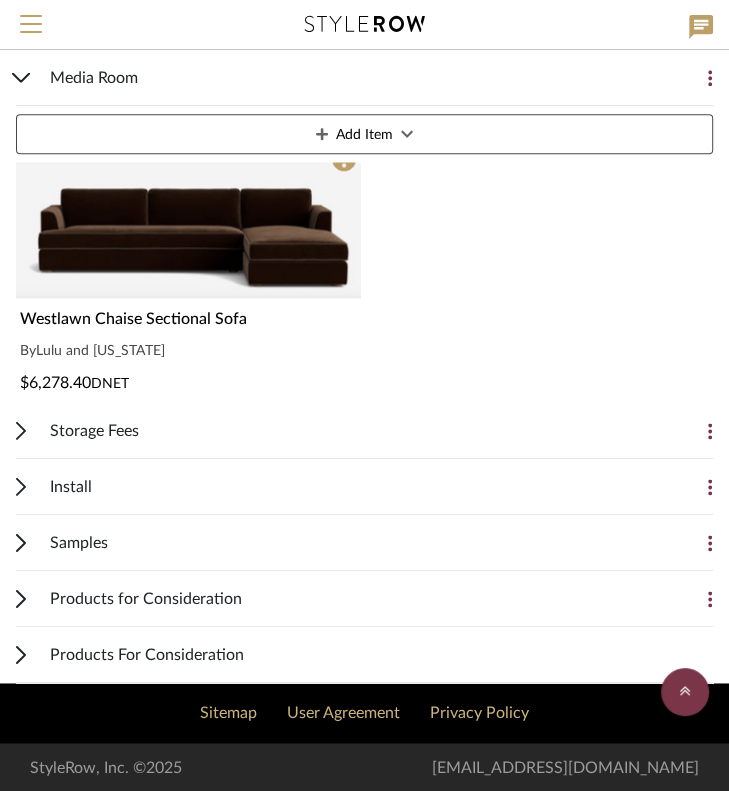 click on "Storage Fees" at bounding box center [94, 431] 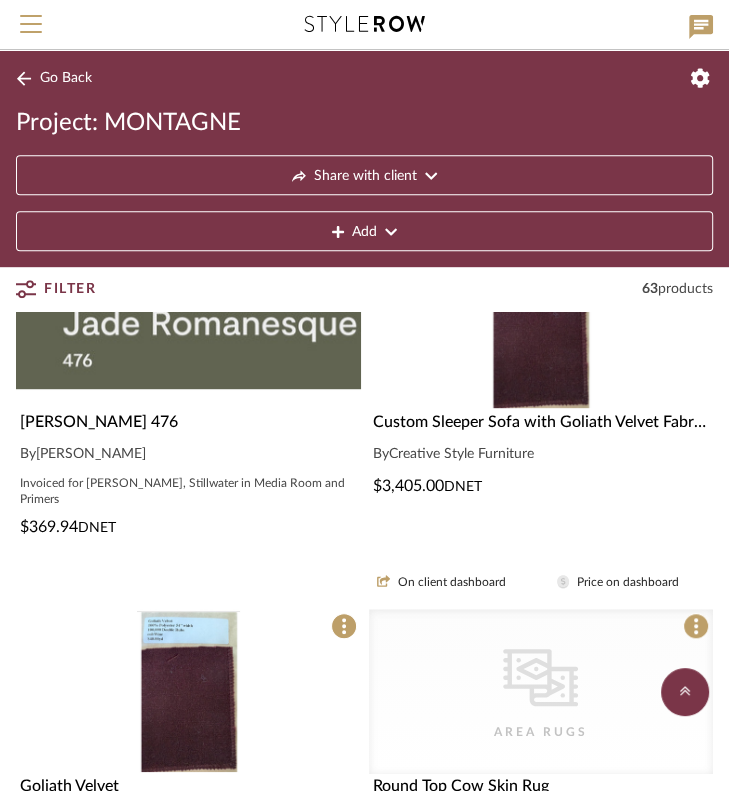 scroll, scrollTop: 500, scrollLeft: 0, axis: vertical 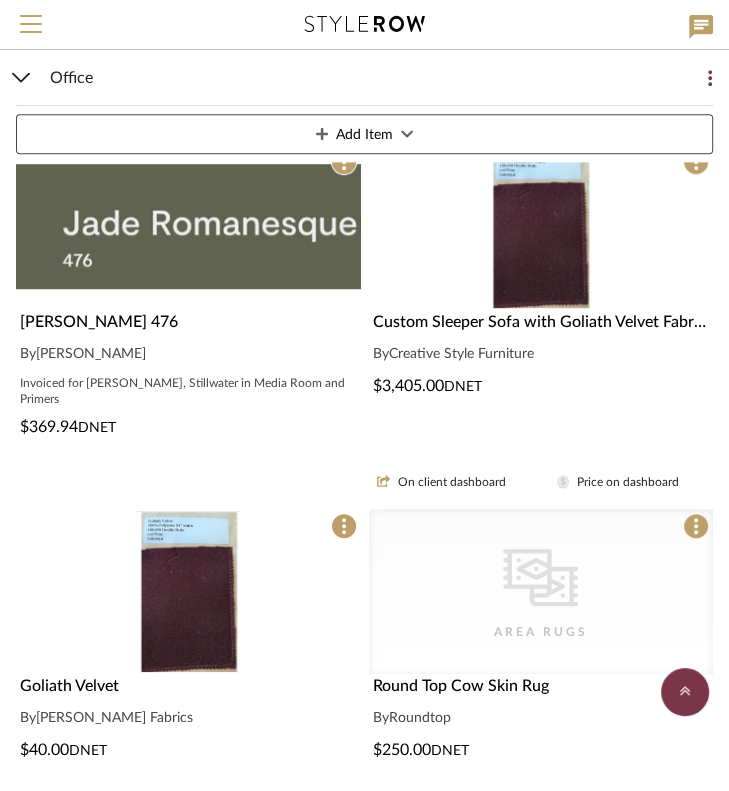 click at bounding box center (540, 226) 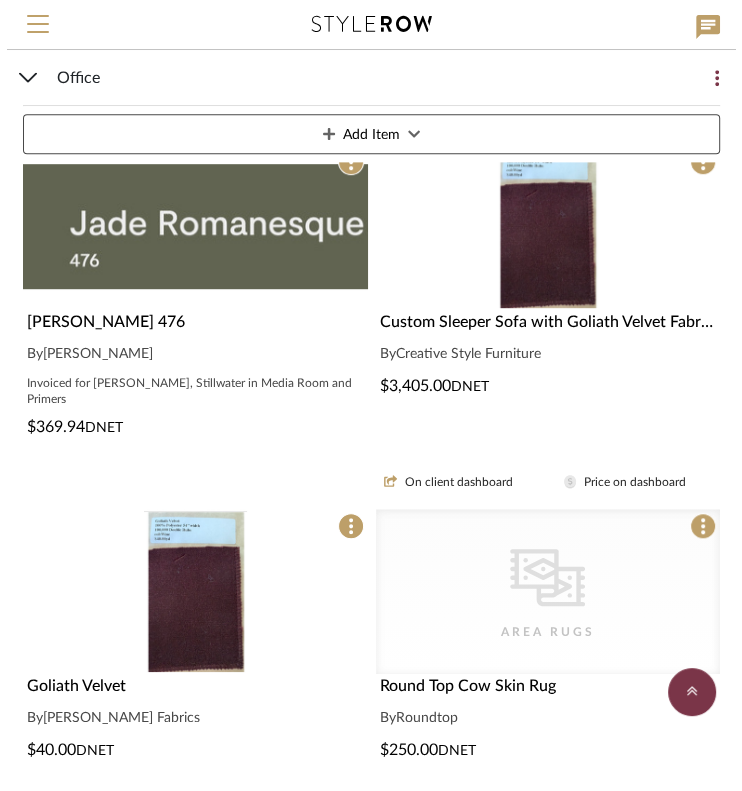 scroll, scrollTop: 0, scrollLeft: 0, axis: both 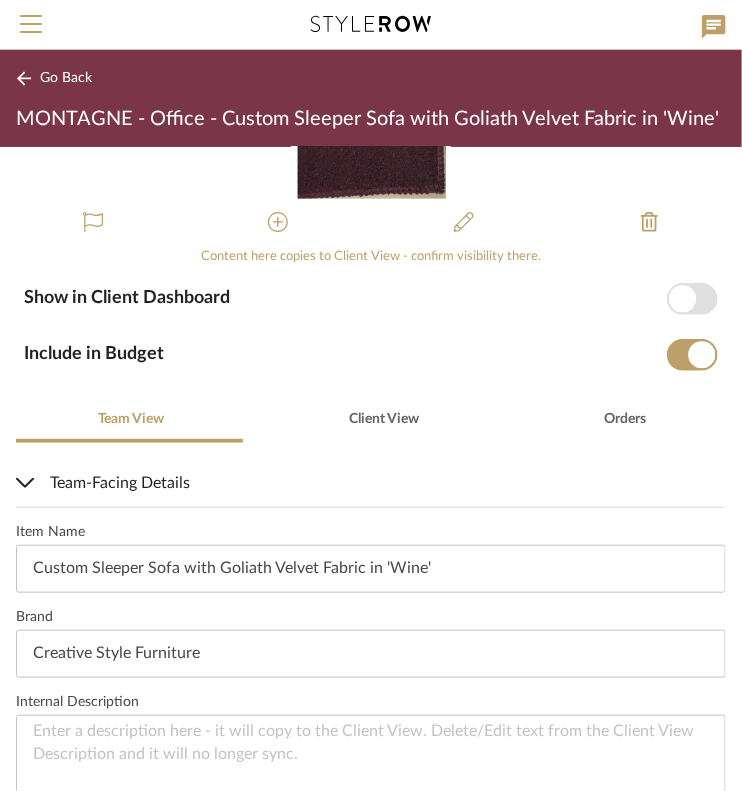 click on "Go Back" 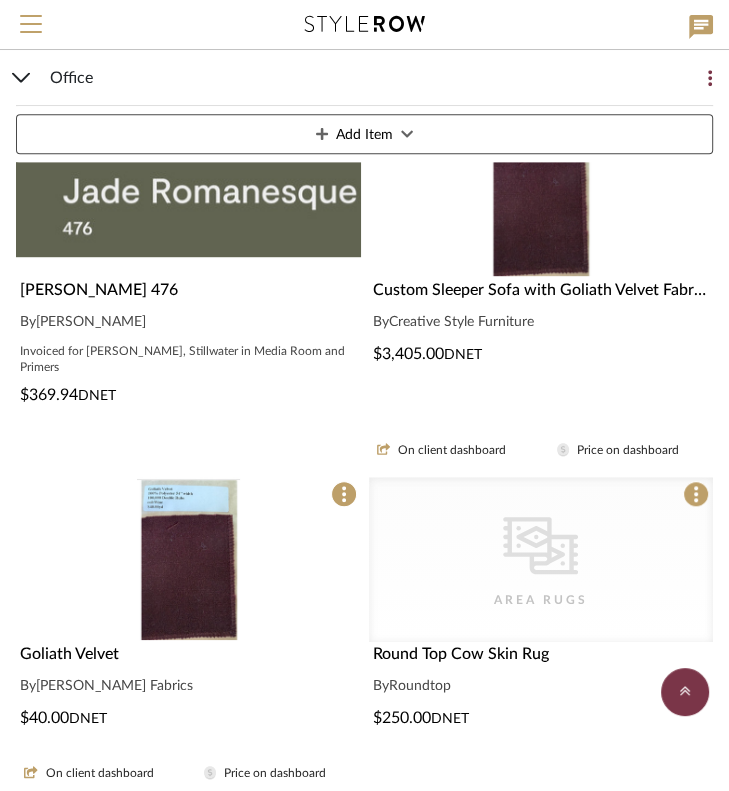 scroll, scrollTop: 566, scrollLeft: 0, axis: vertical 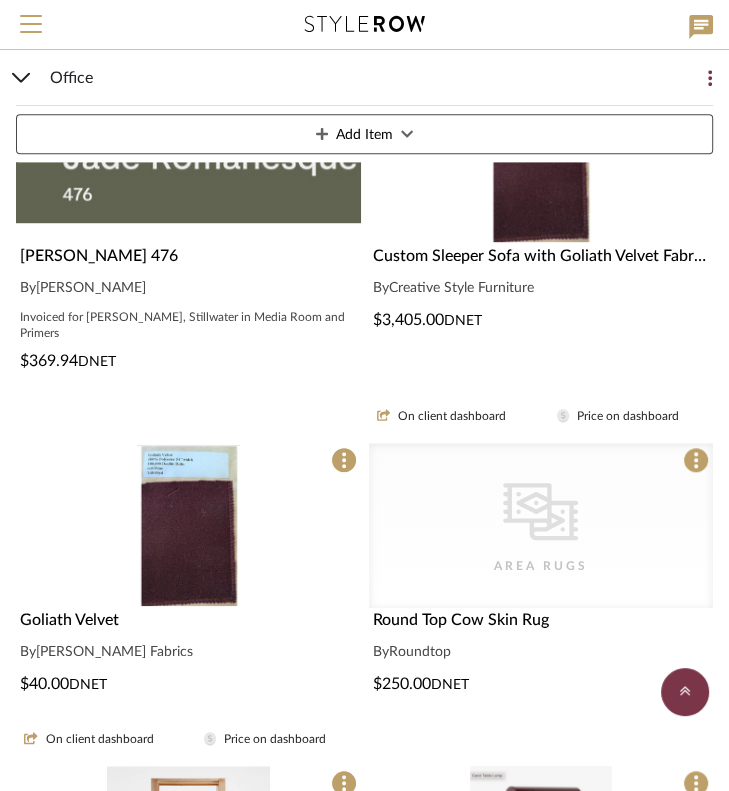 click on "Custom Sleeper Sofa with Goliath Velvet Fabric in 'Wine'" at bounding box center [572, 256] 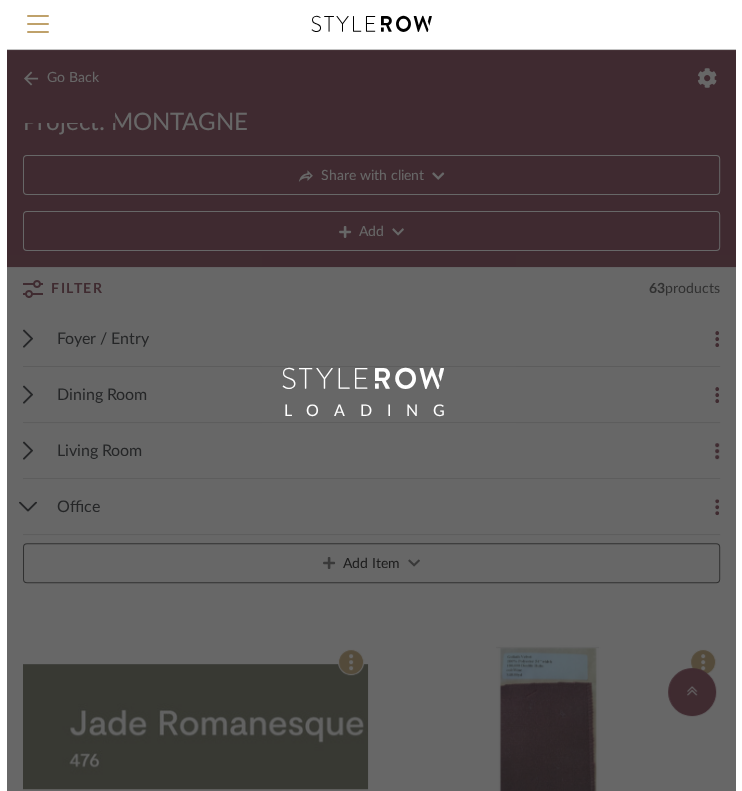 scroll, scrollTop: 0, scrollLeft: 0, axis: both 